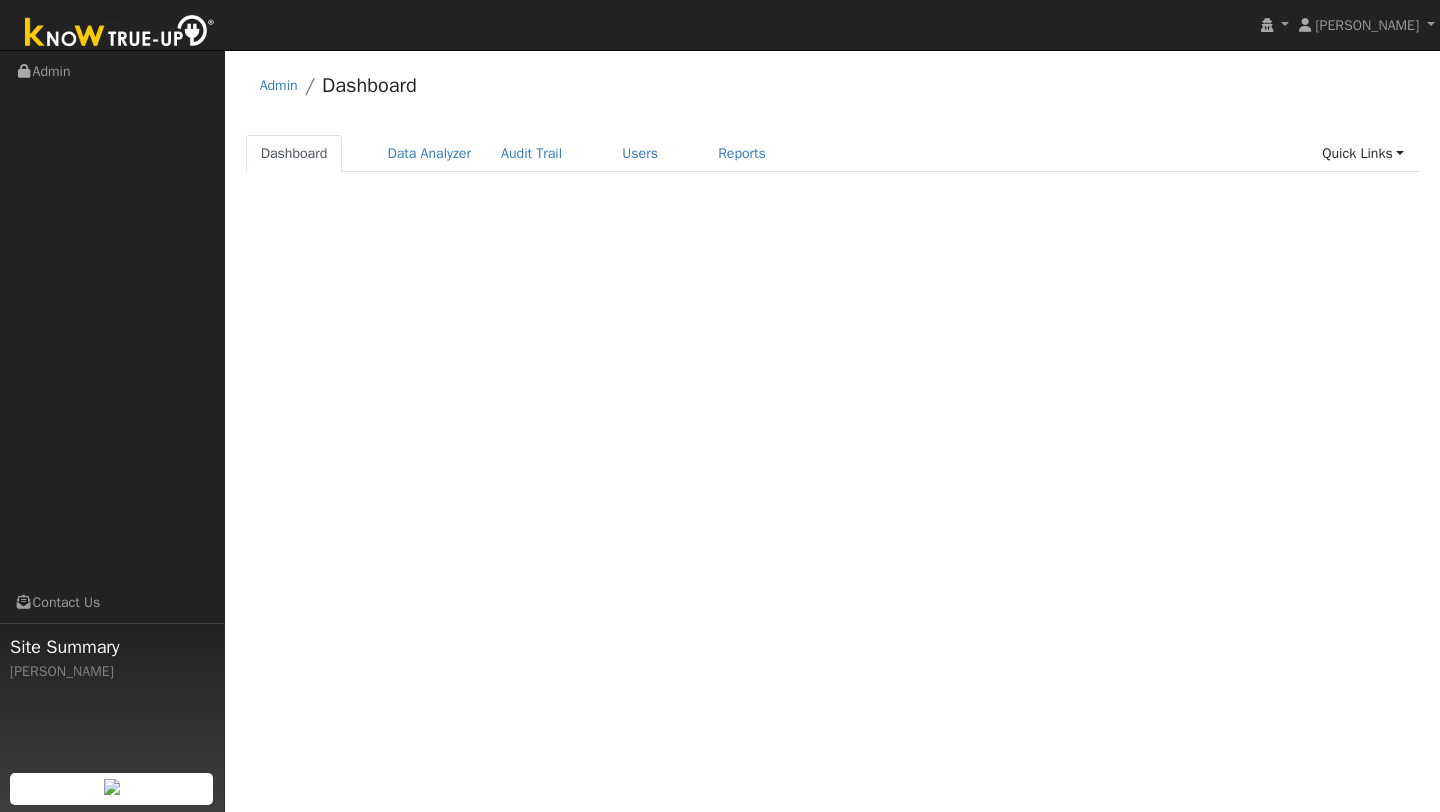 scroll, scrollTop: 0, scrollLeft: 0, axis: both 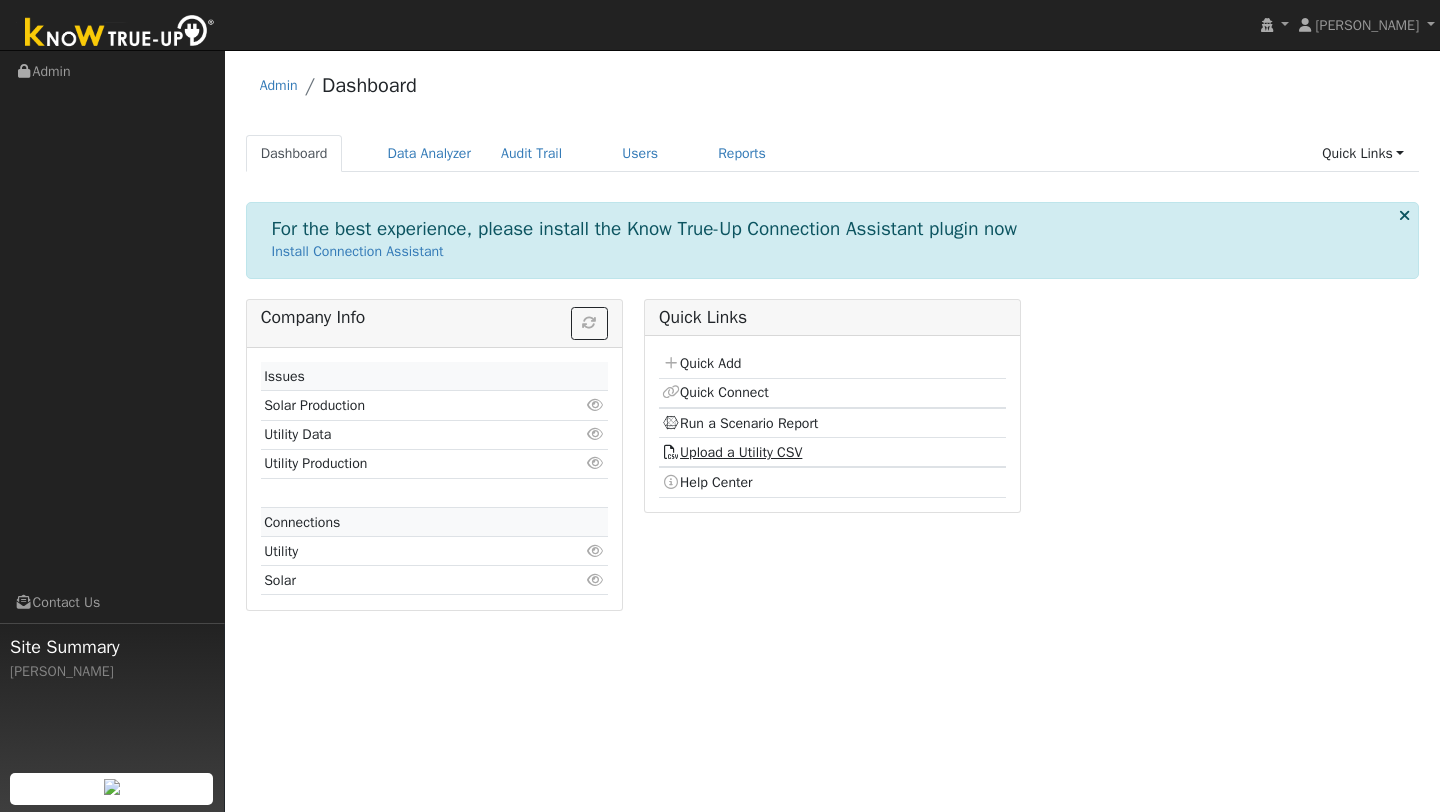 click on "Upload a Utility CSV" 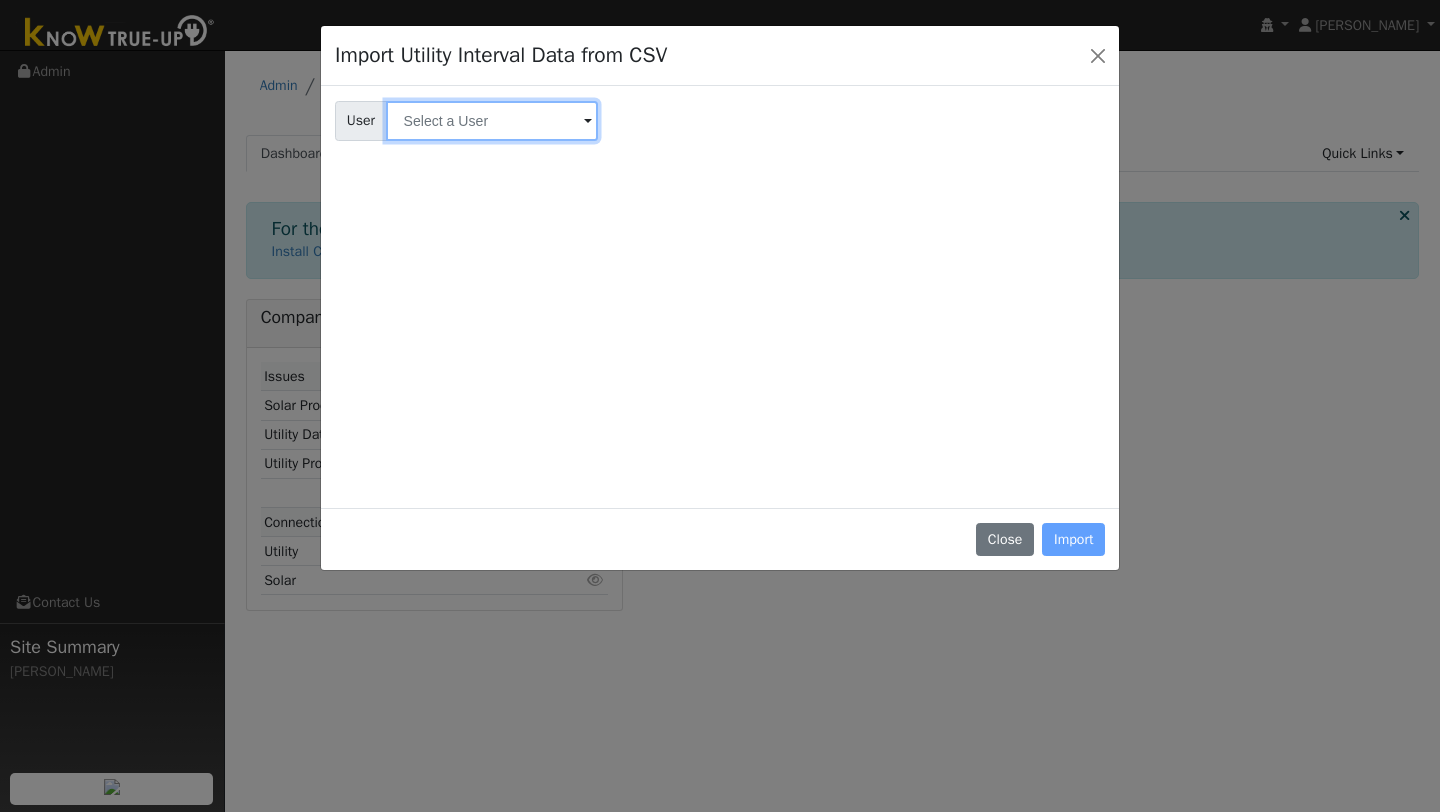 click at bounding box center (492, 121) 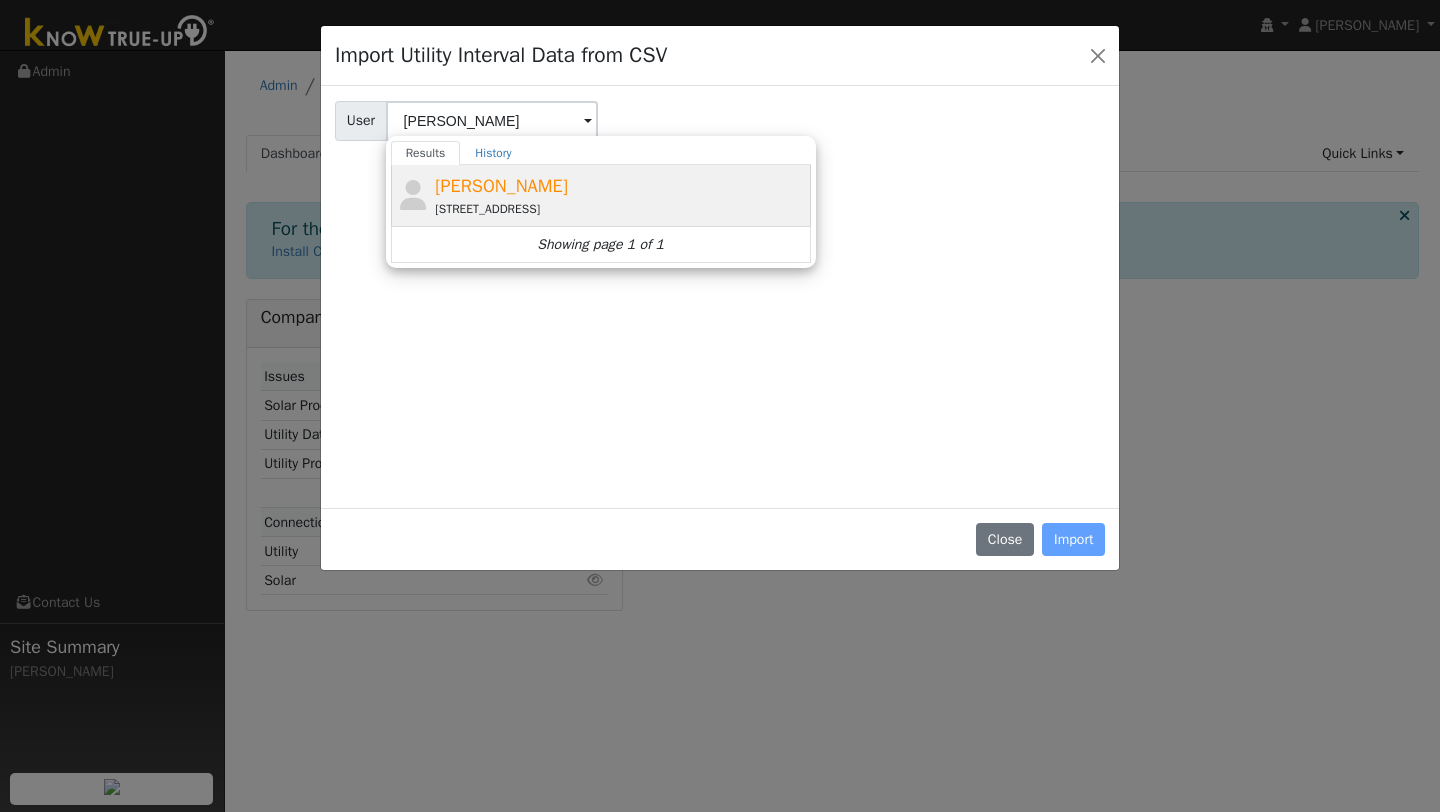 click on "Jen Tran 3489 Twin Oaks Drive, Napa, CA 94558" 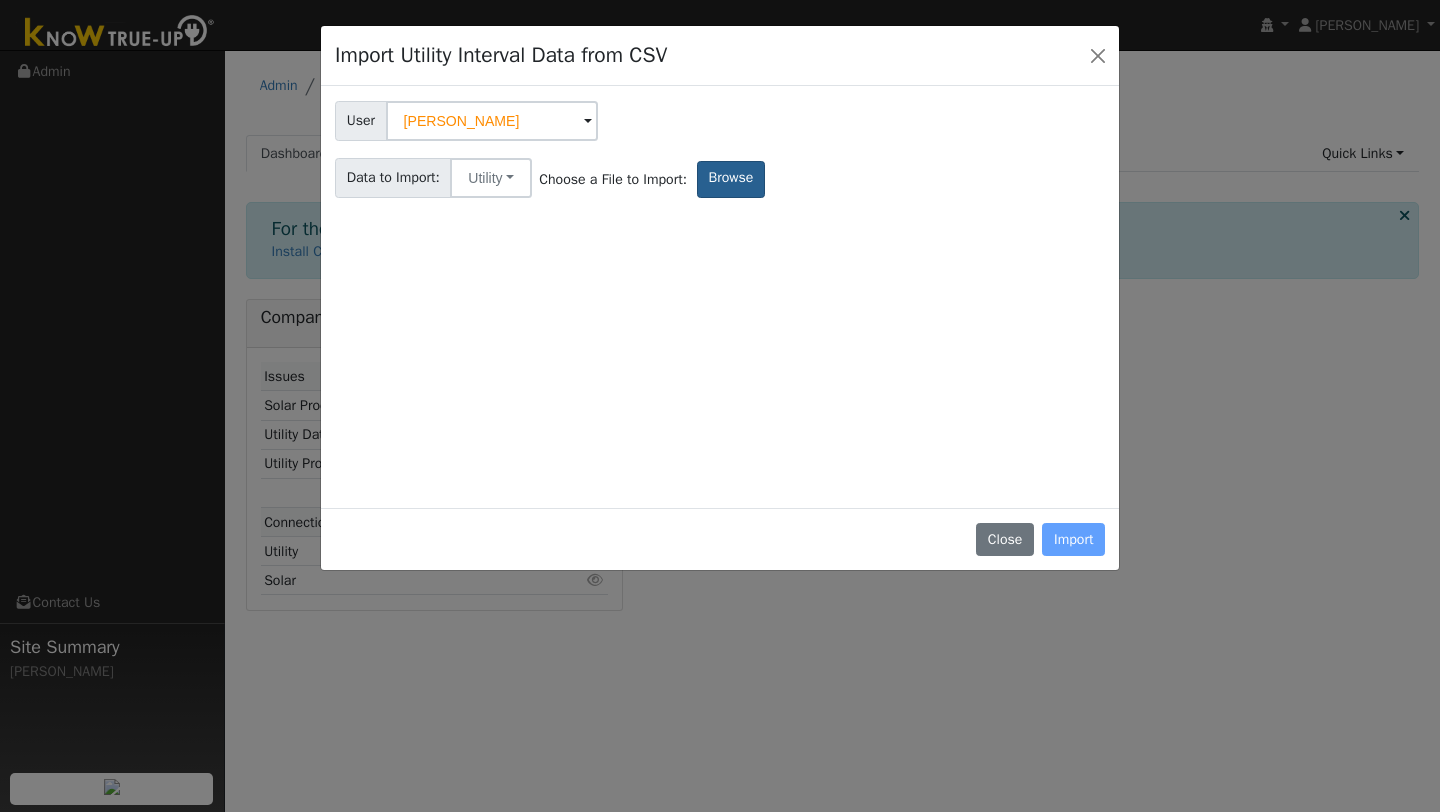 click on "Browse" at bounding box center (731, 179) 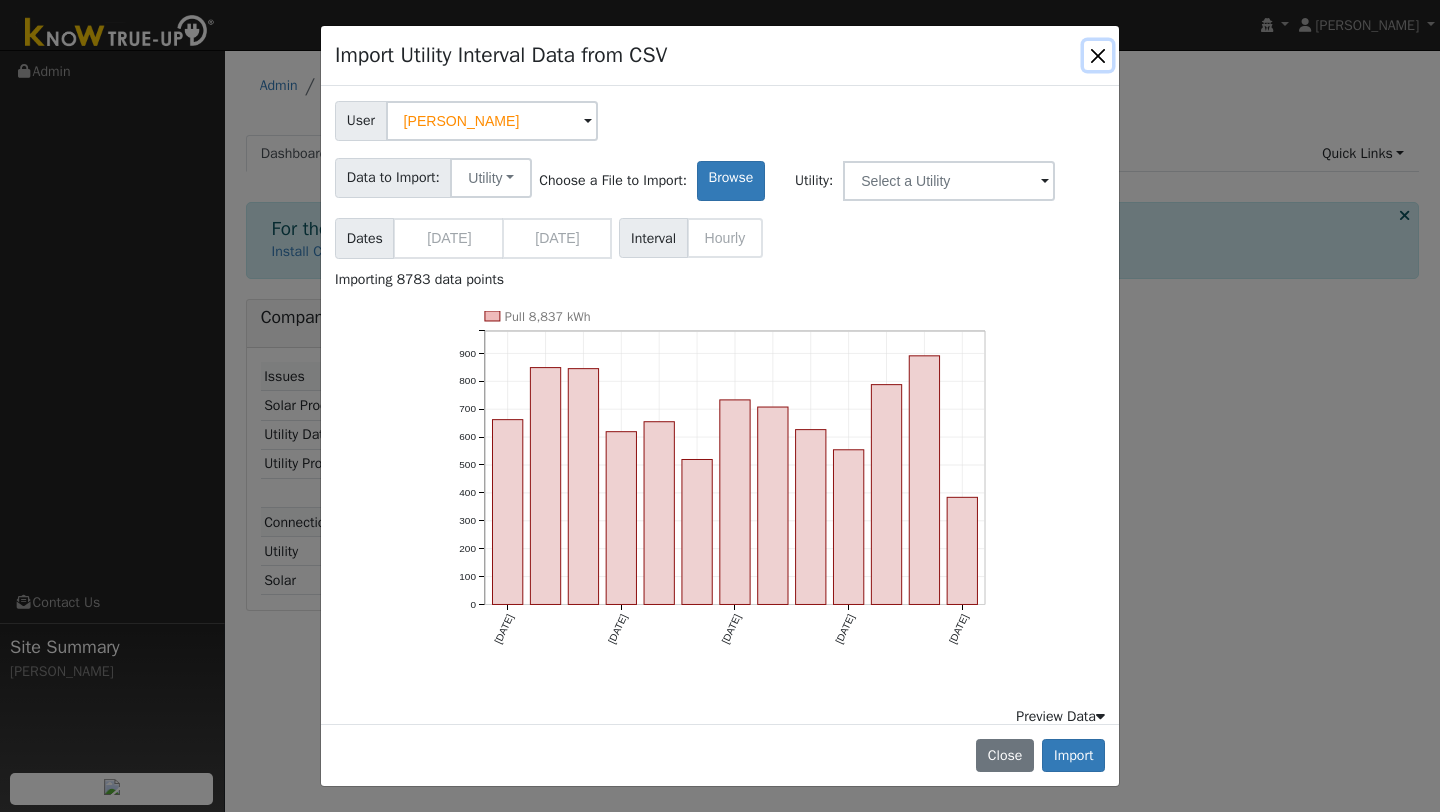 click at bounding box center (1098, 55) 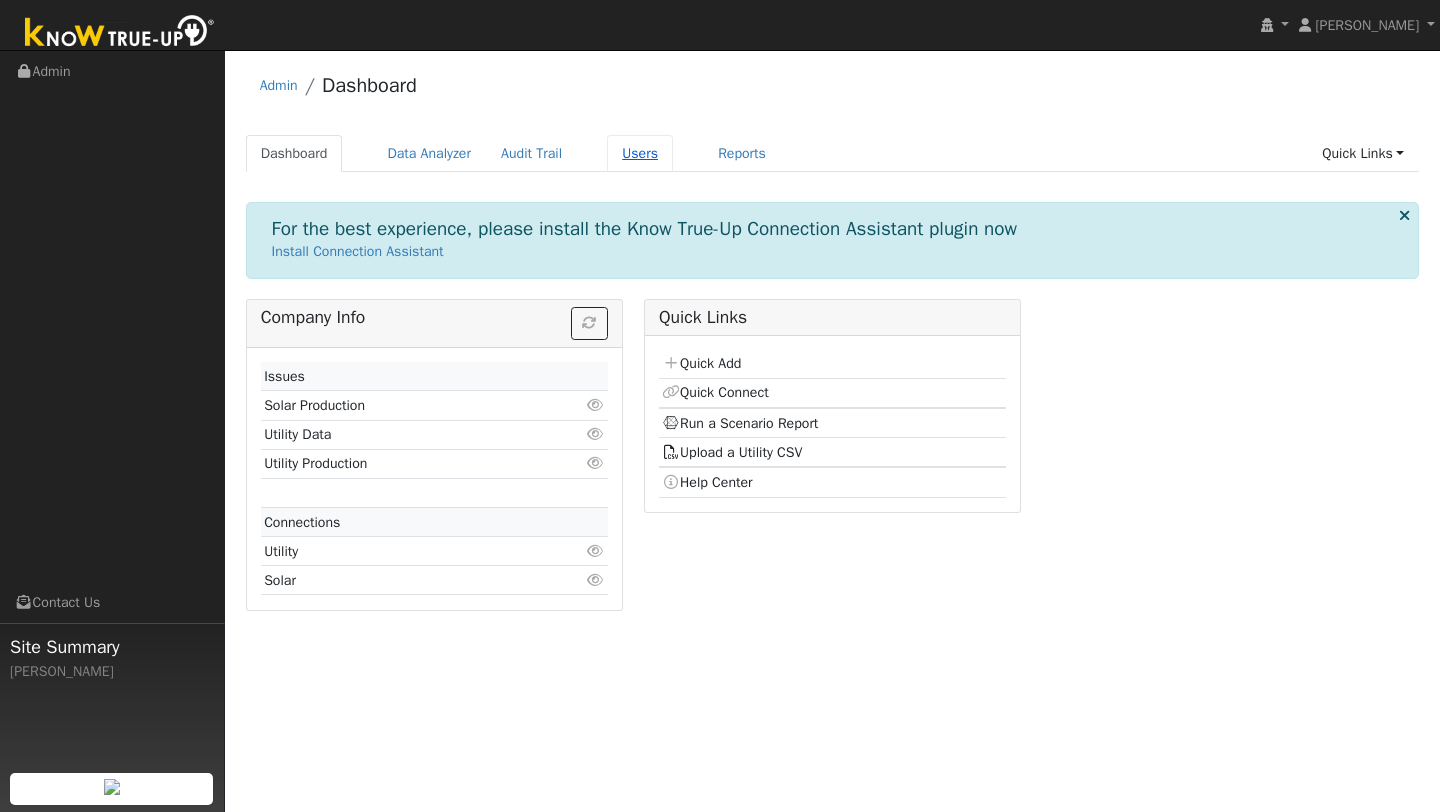 click on "Users" at bounding box center [640, 153] 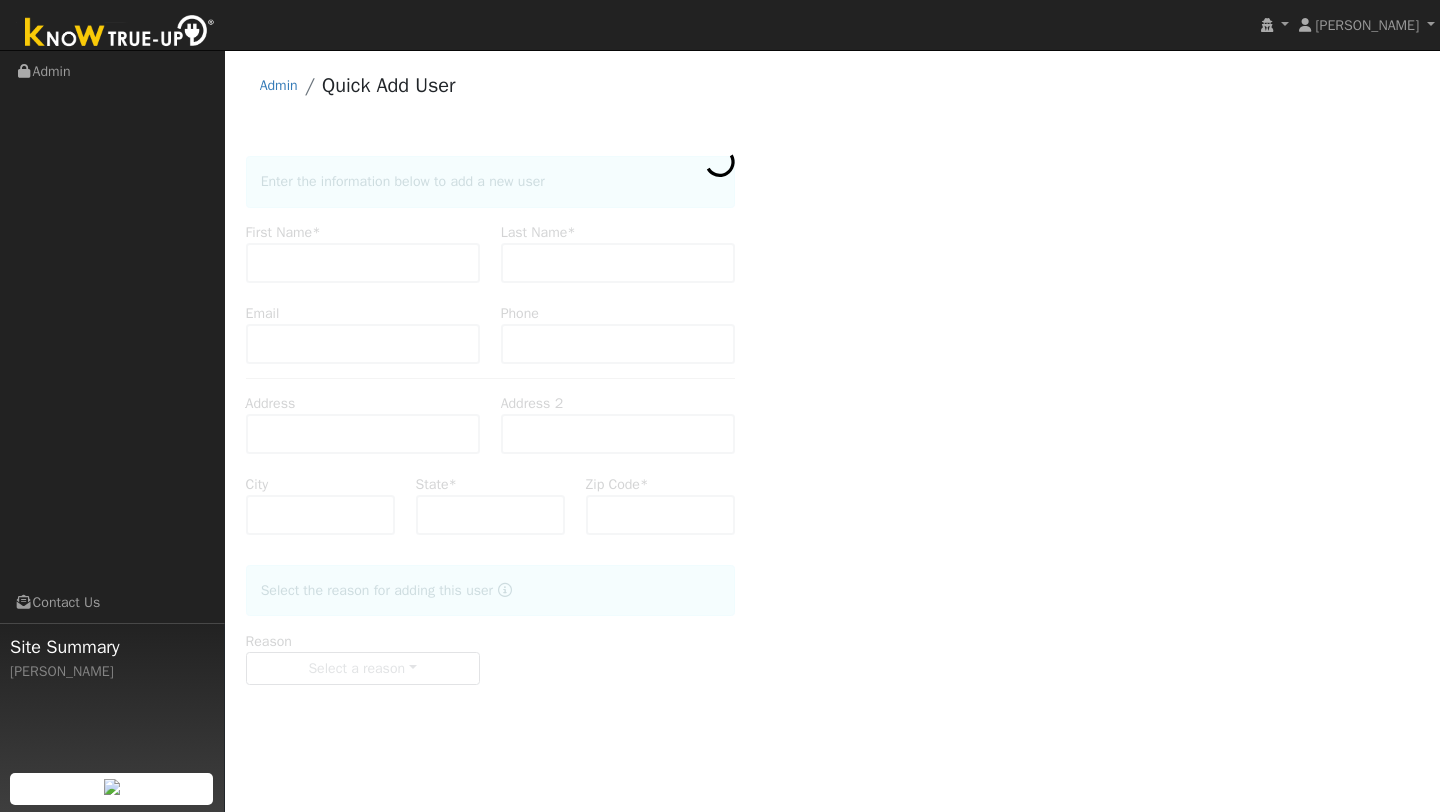 scroll, scrollTop: 0, scrollLeft: 0, axis: both 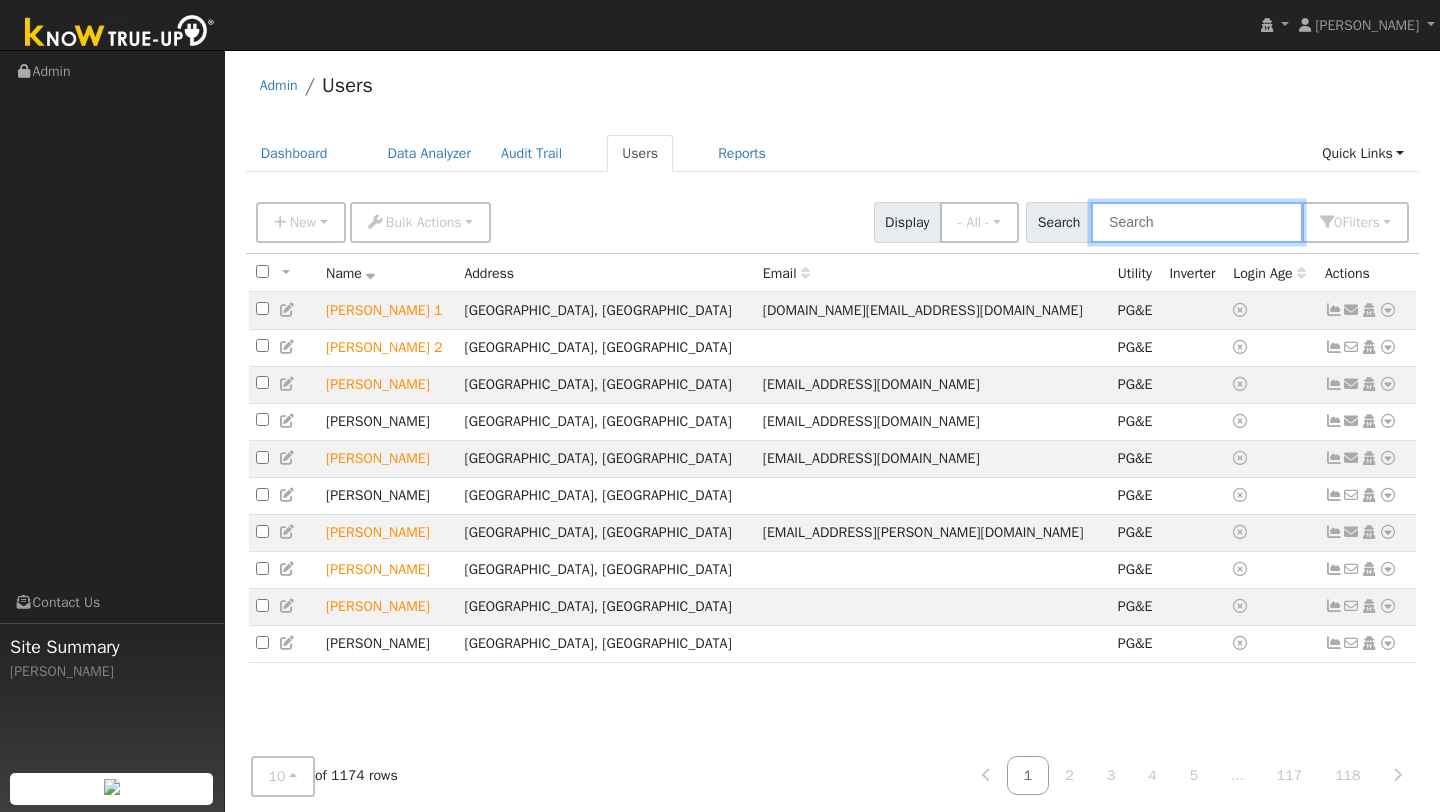 click at bounding box center (1197, 222) 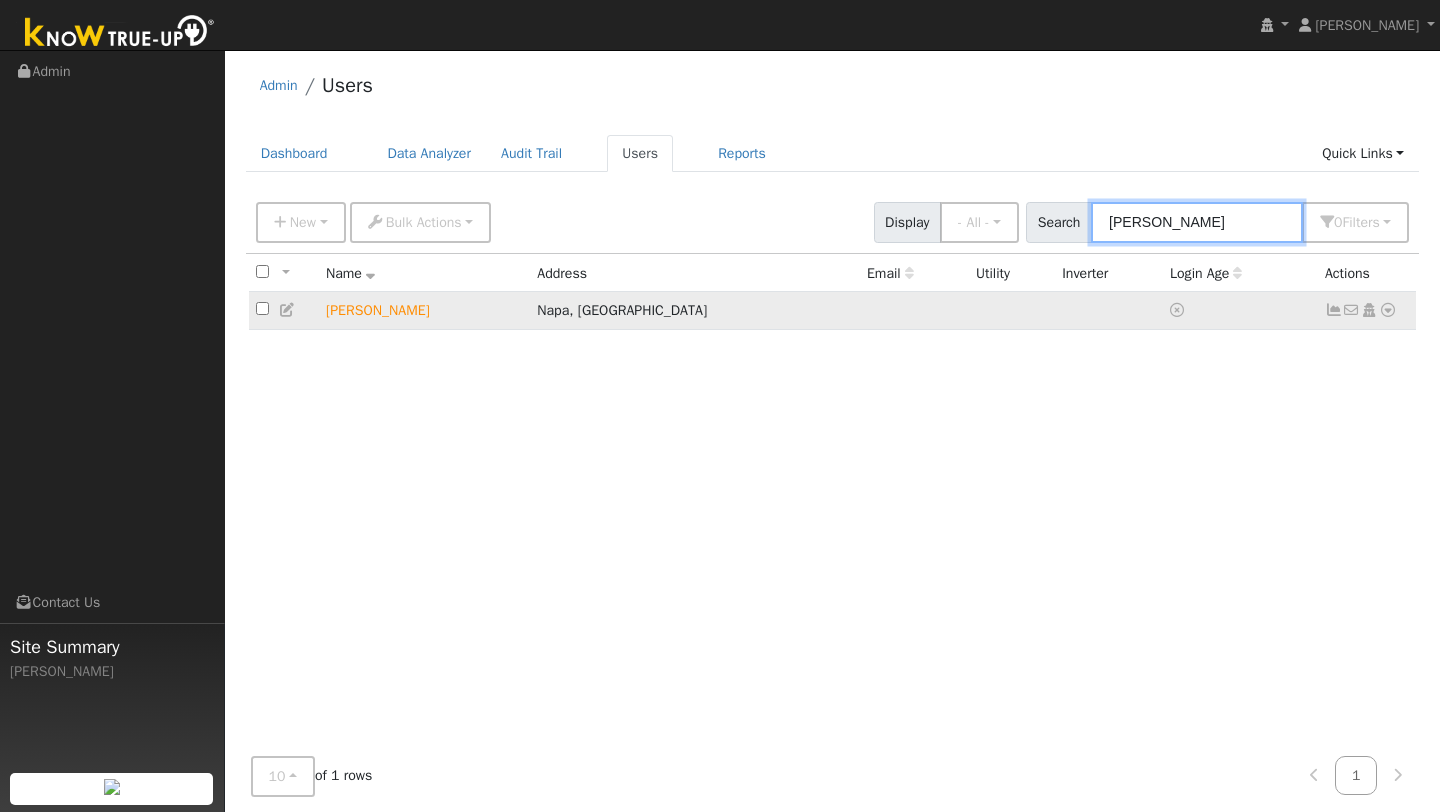 type on "jen tran" 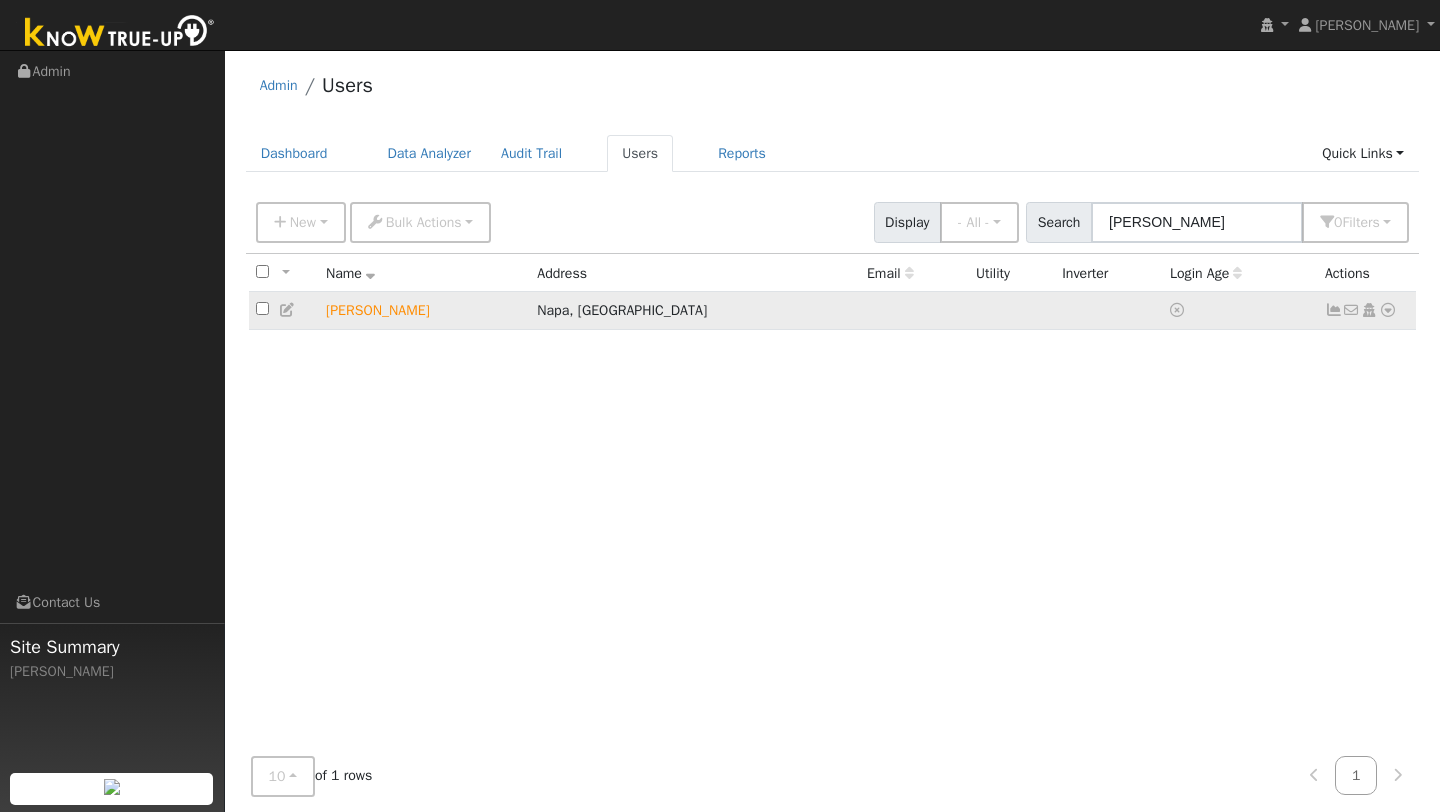 click at bounding box center (1388, 310) 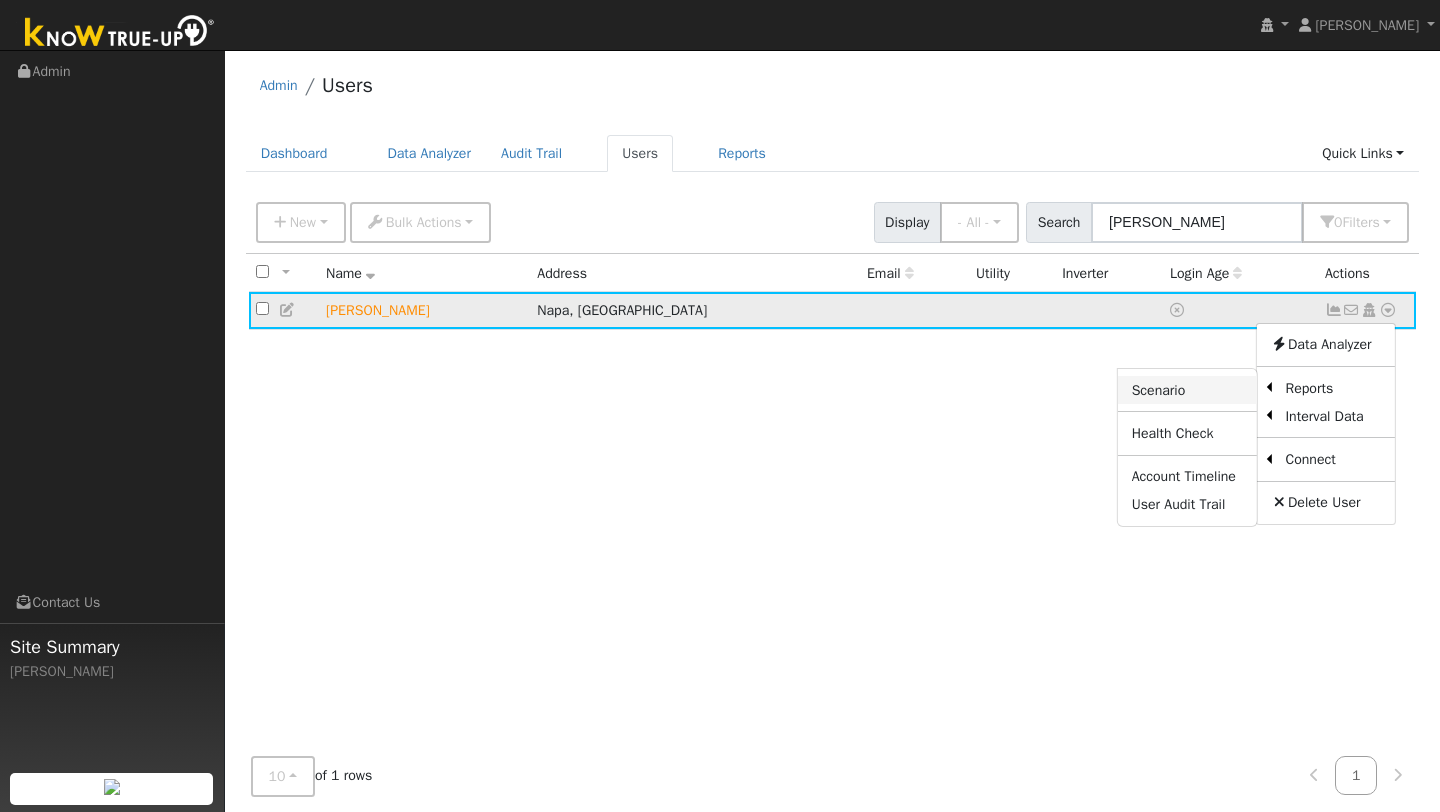 click on "Scenario" at bounding box center [1187, 390] 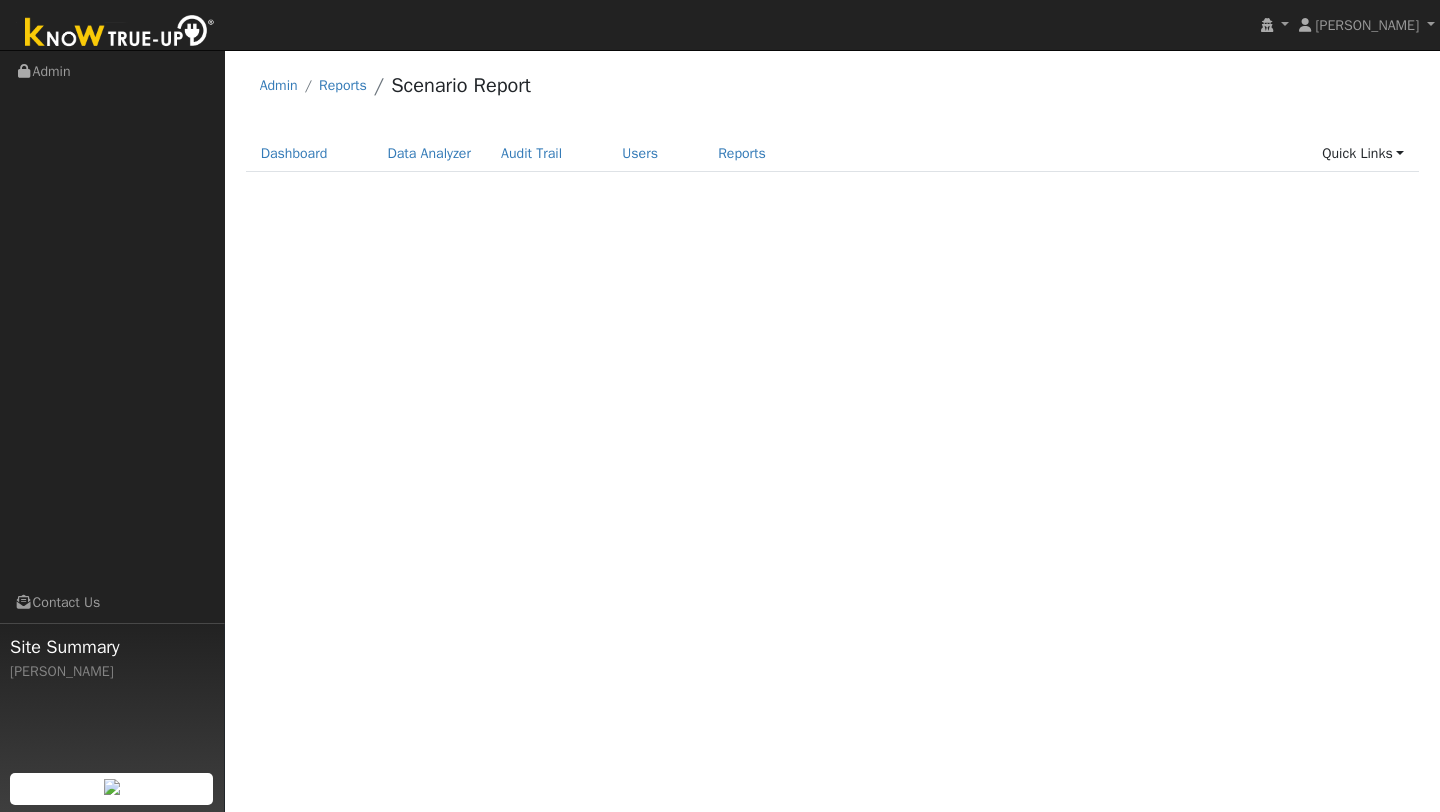 scroll, scrollTop: 0, scrollLeft: 0, axis: both 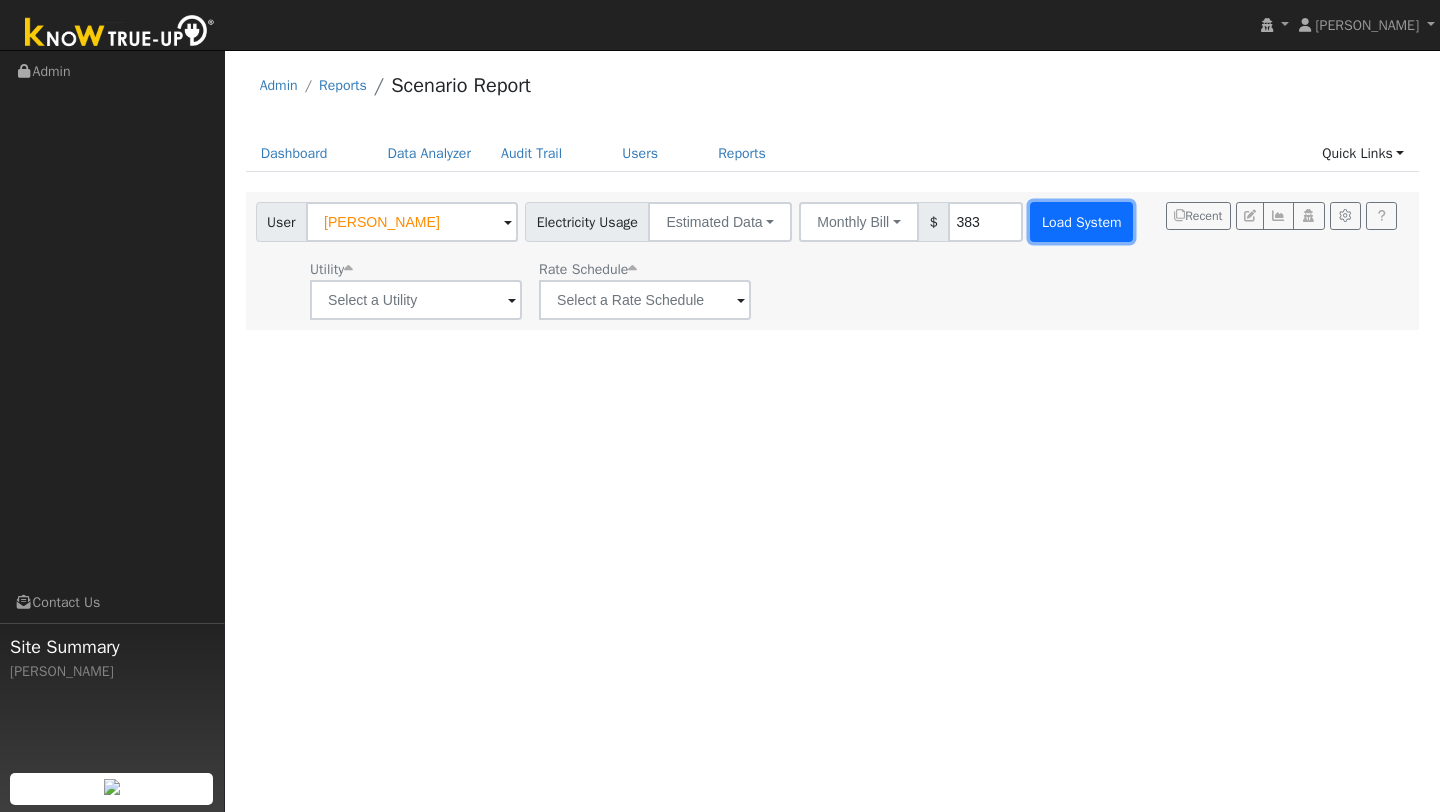 click on "Load System" at bounding box center (1081, 222) 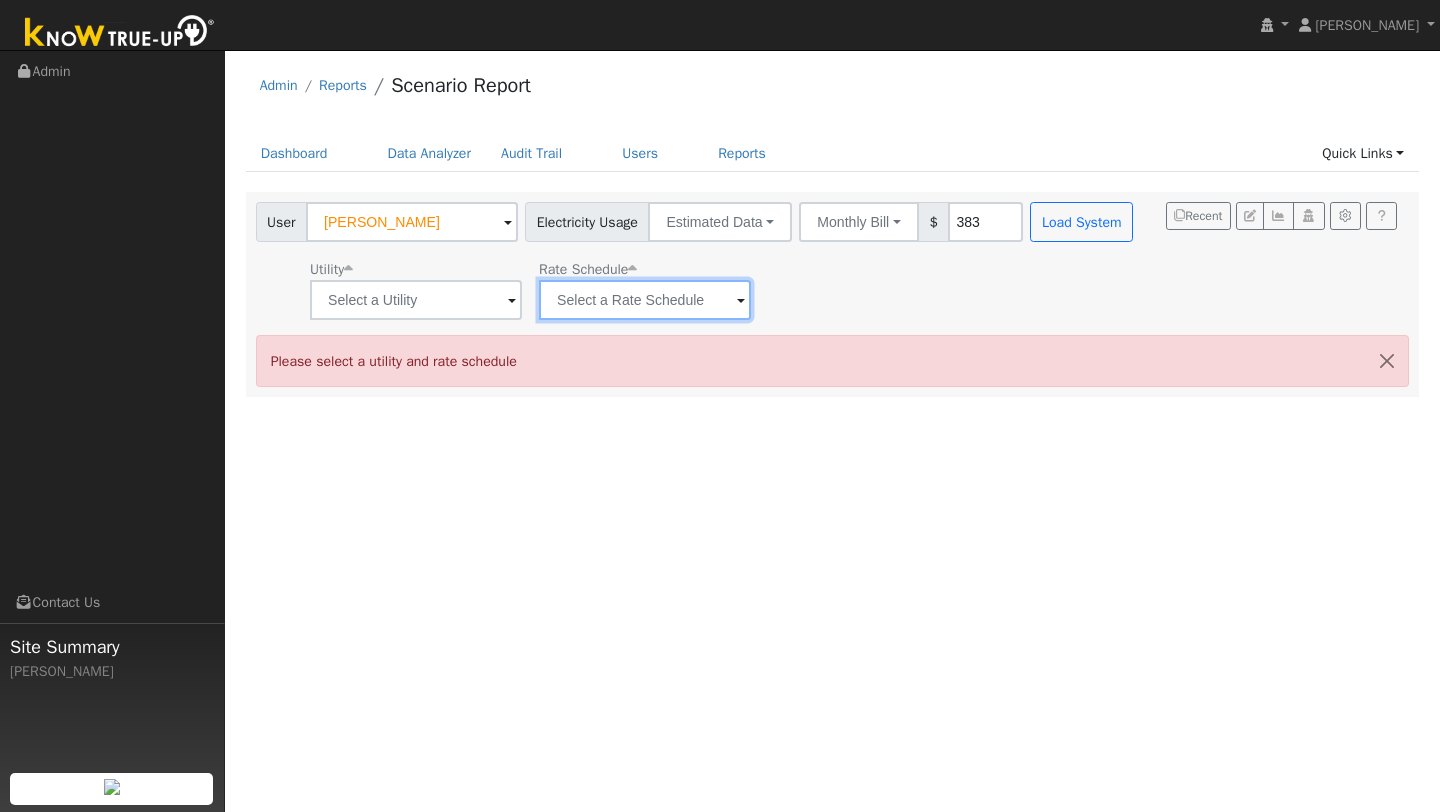 click at bounding box center (416, 300) 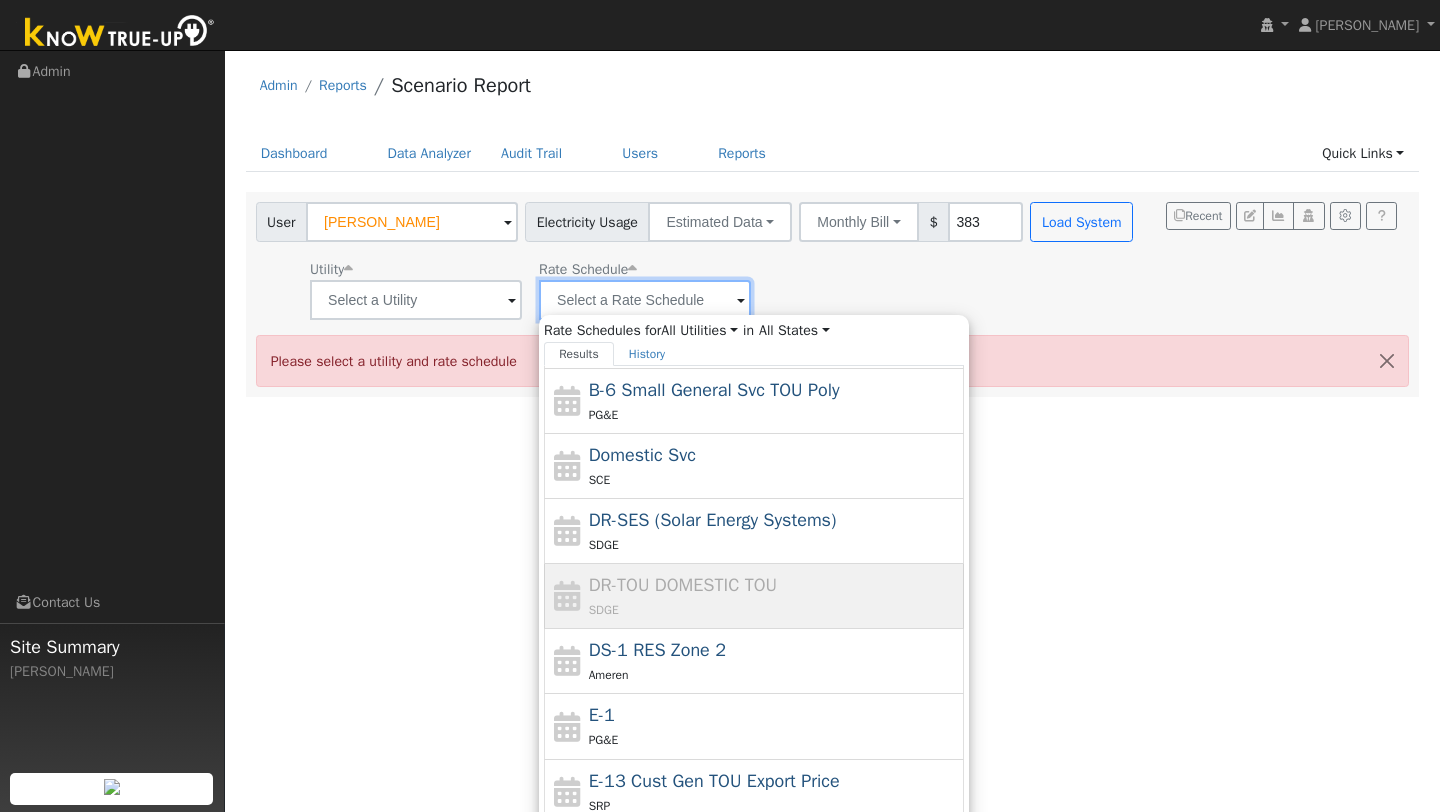 scroll, scrollTop: 0, scrollLeft: 0, axis: both 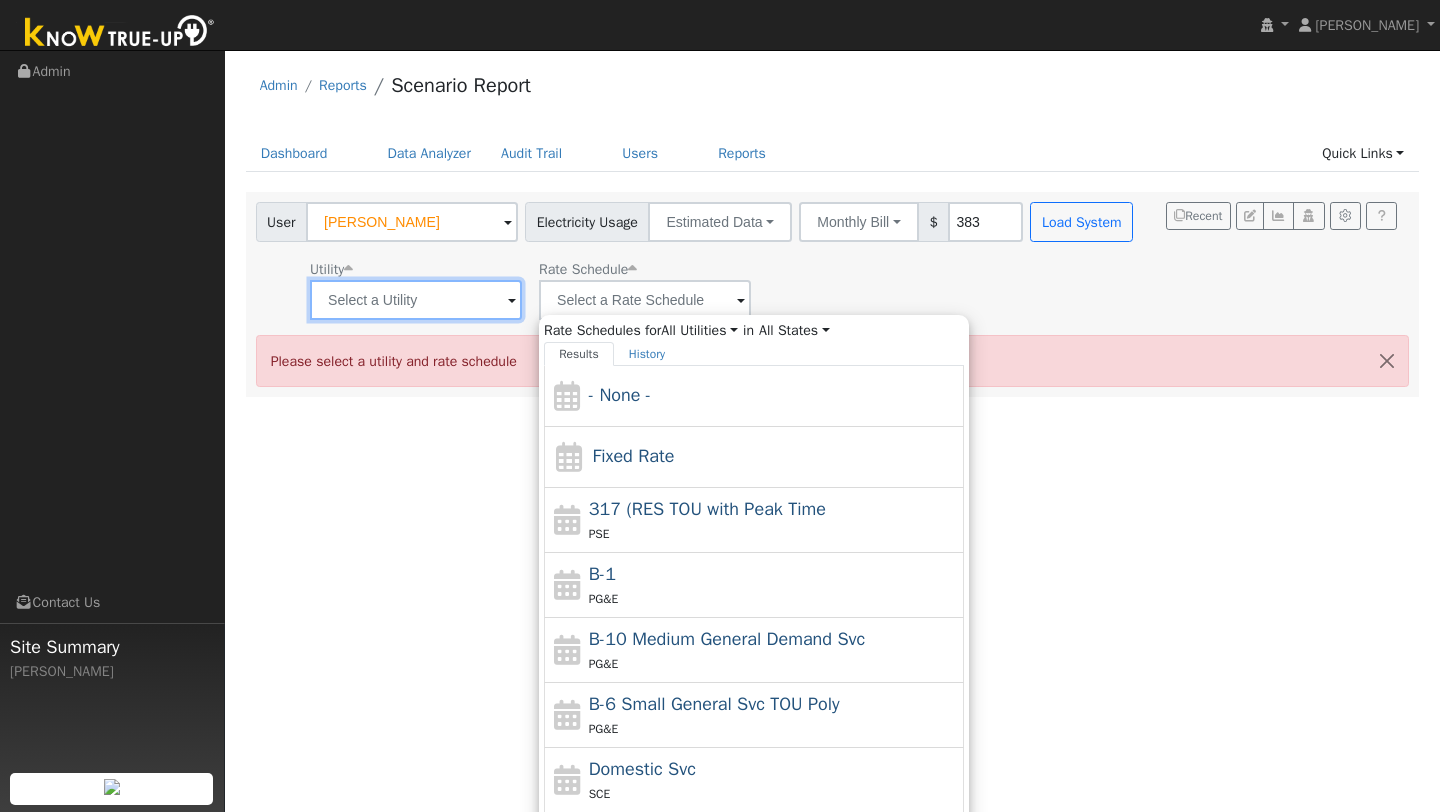 click at bounding box center (416, 300) 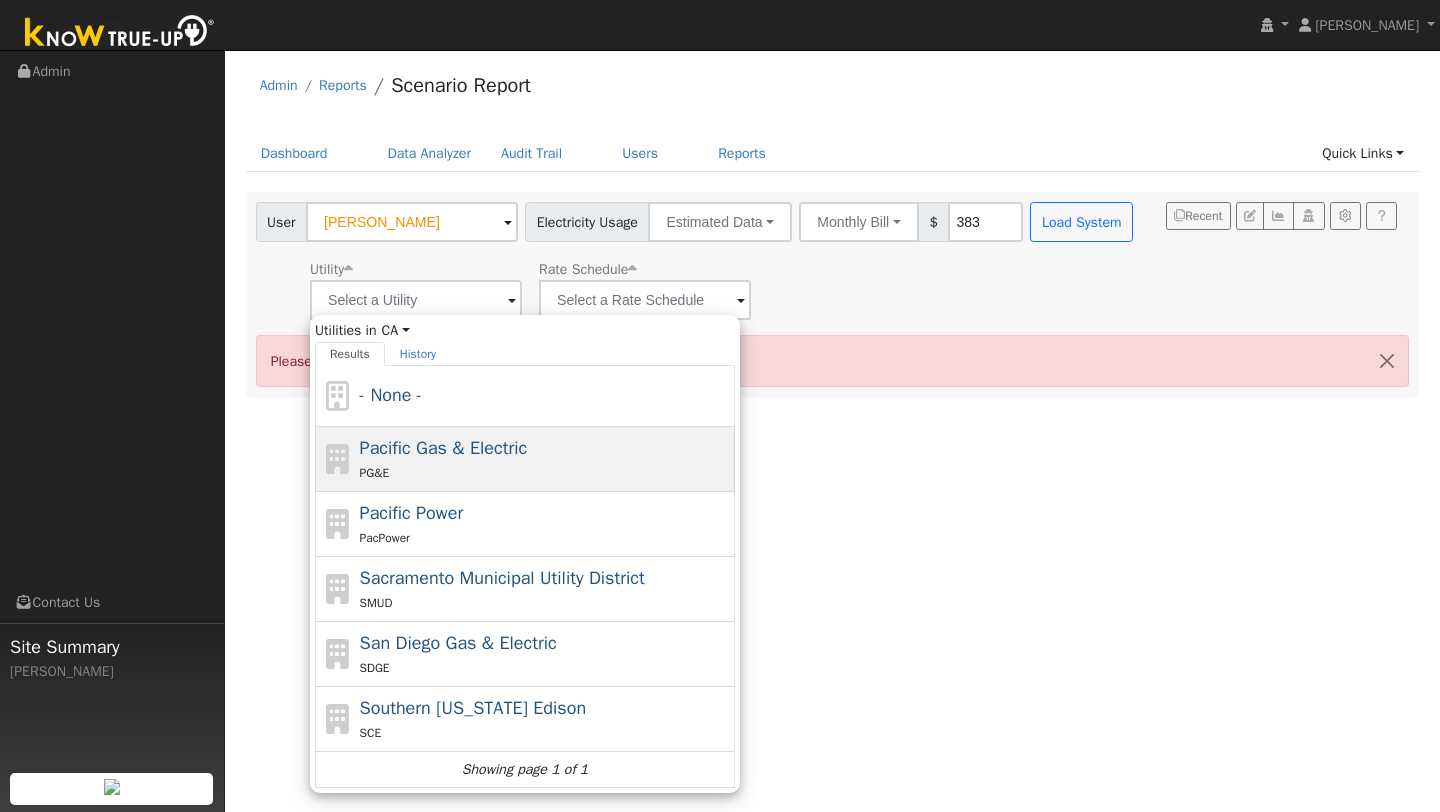 click on "Pacific Gas & Electric" at bounding box center [444, 448] 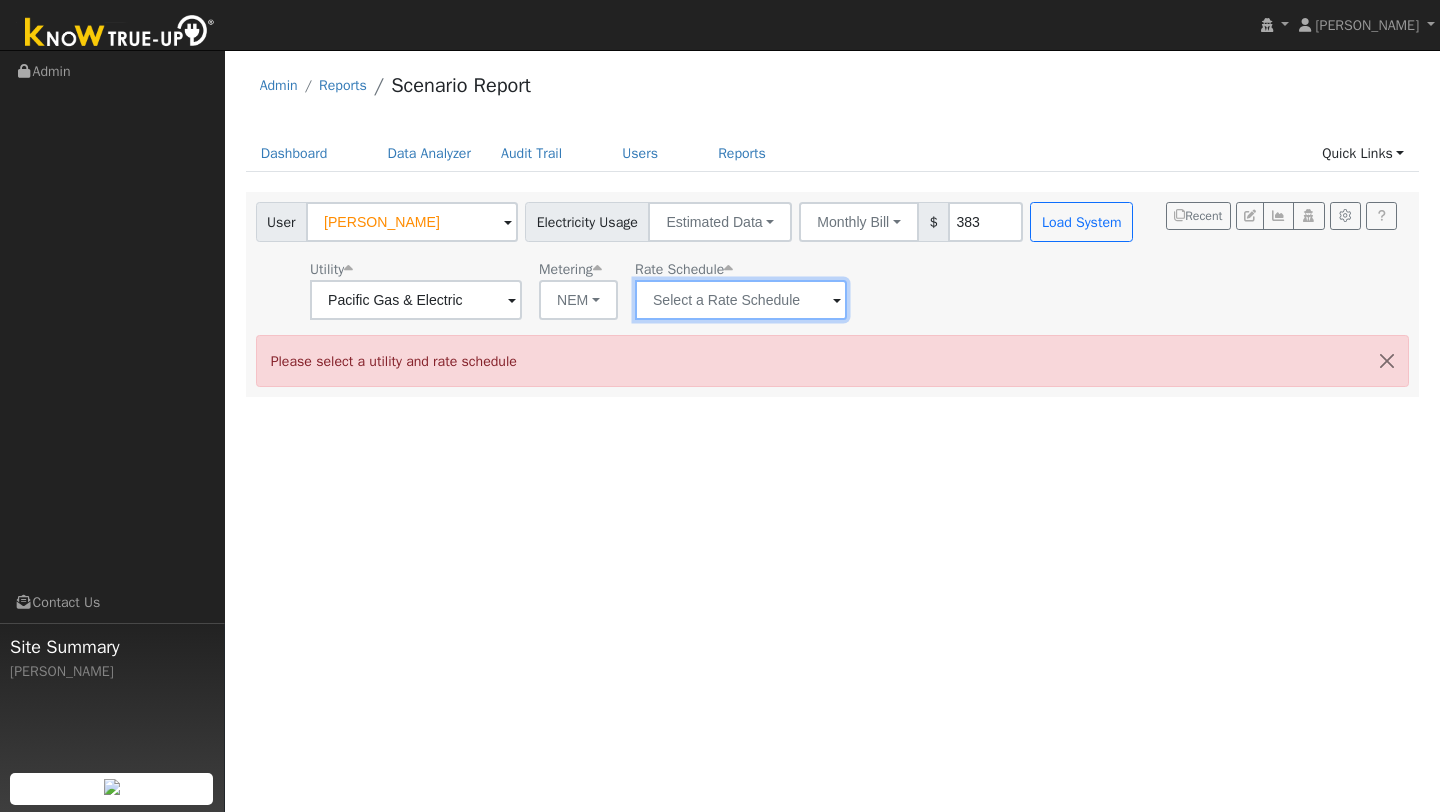 click at bounding box center (416, 300) 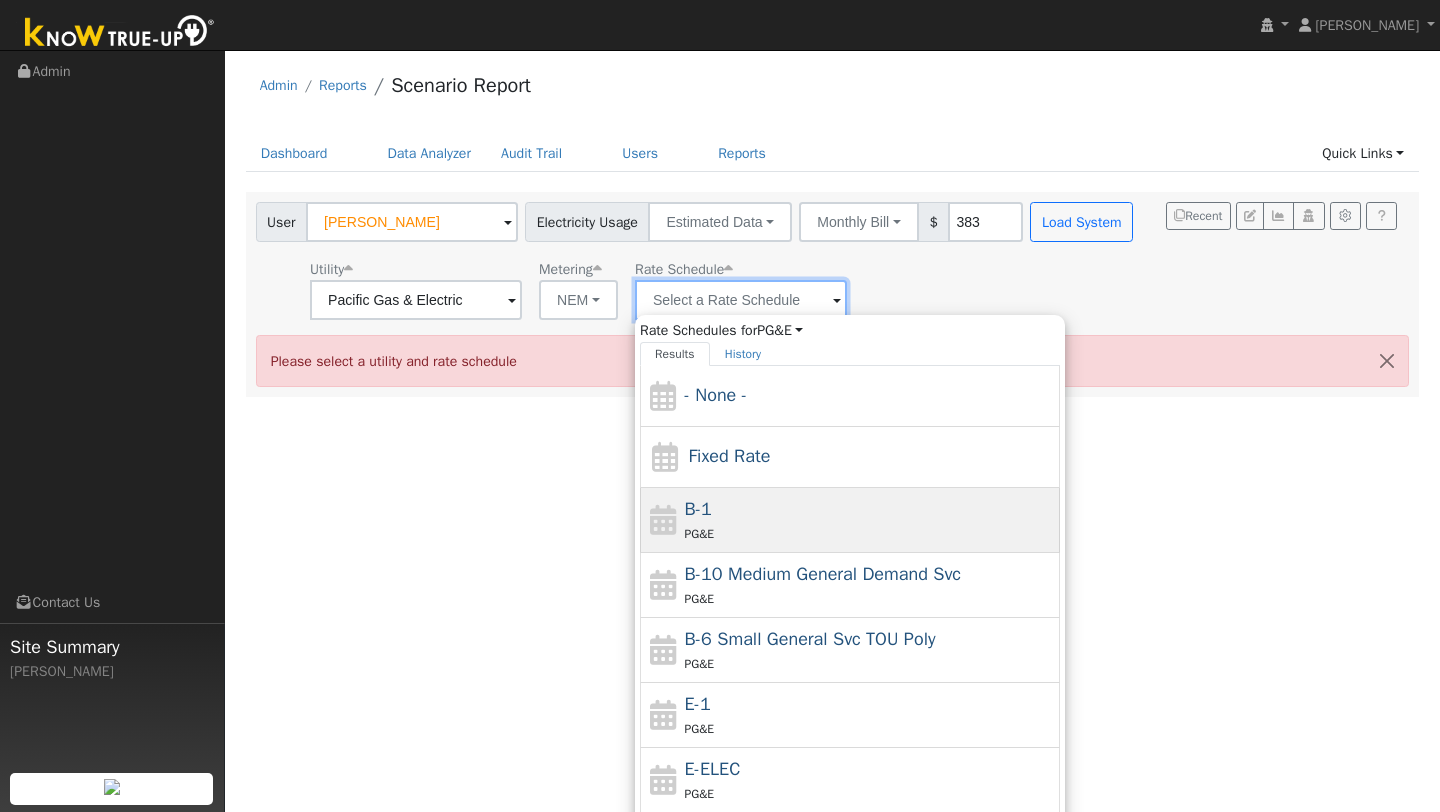 scroll, scrollTop: 219, scrollLeft: 0, axis: vertical 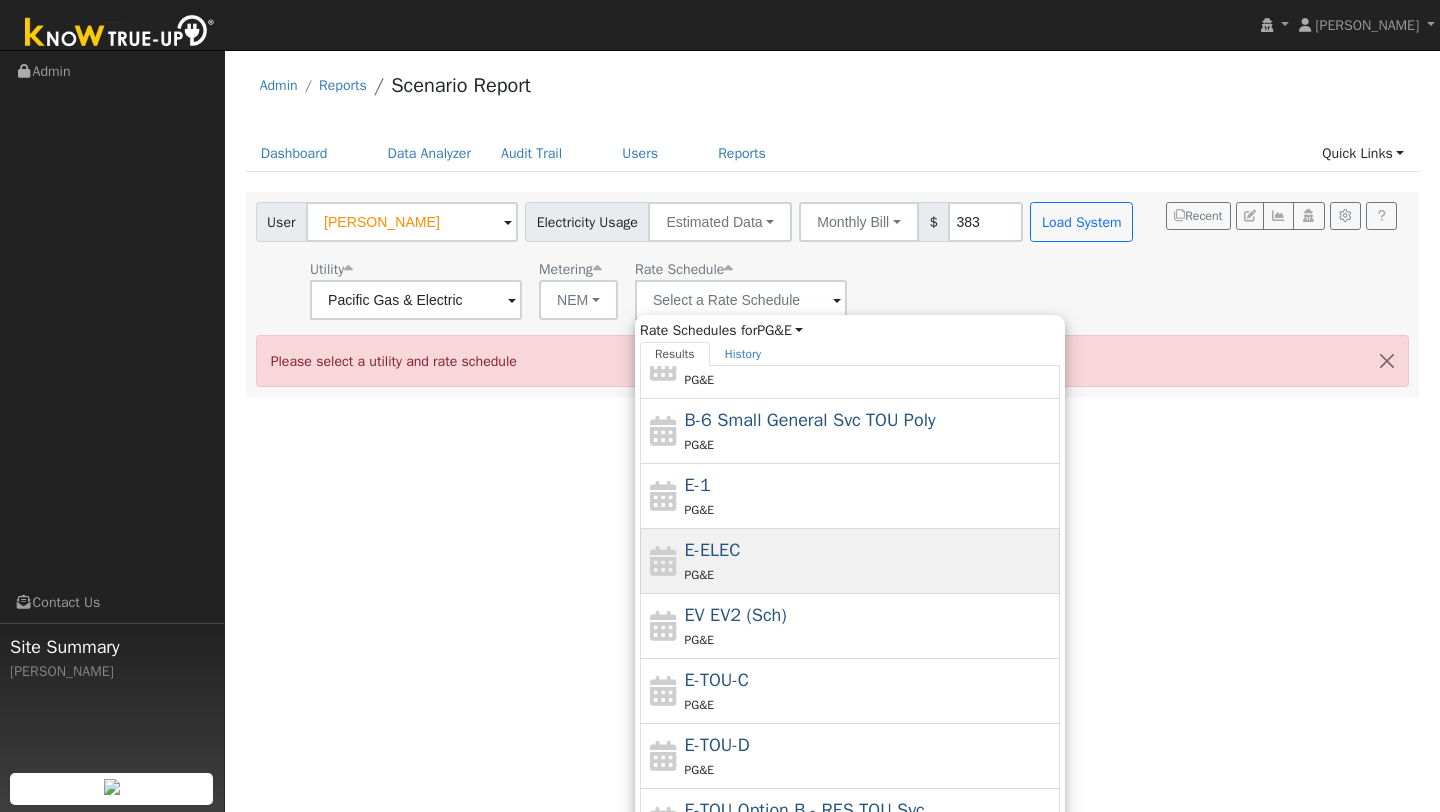 click on "E-ELEC PG&E" at bounding box center (870, 561) 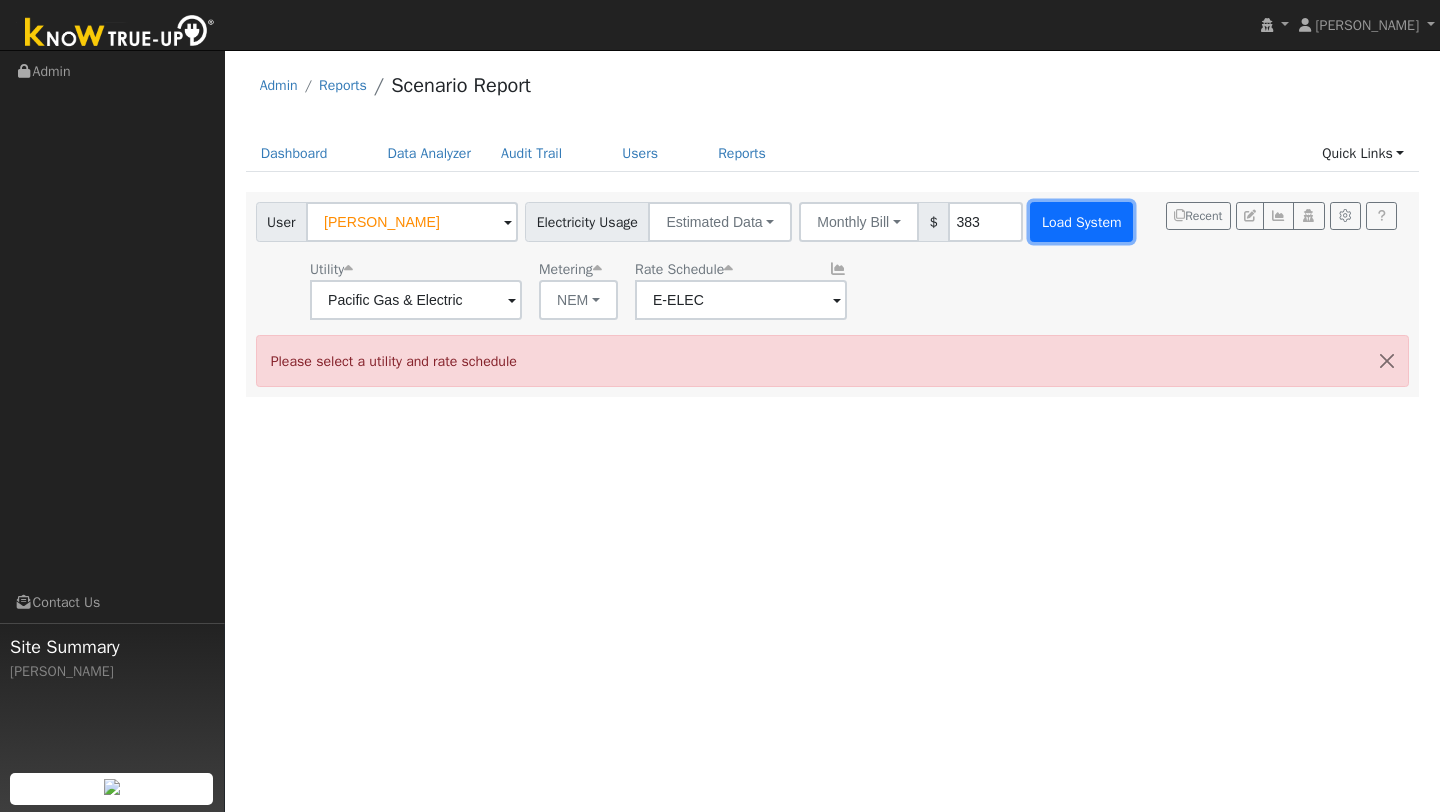 click on "Load System" at bounding box center [1081, 222] 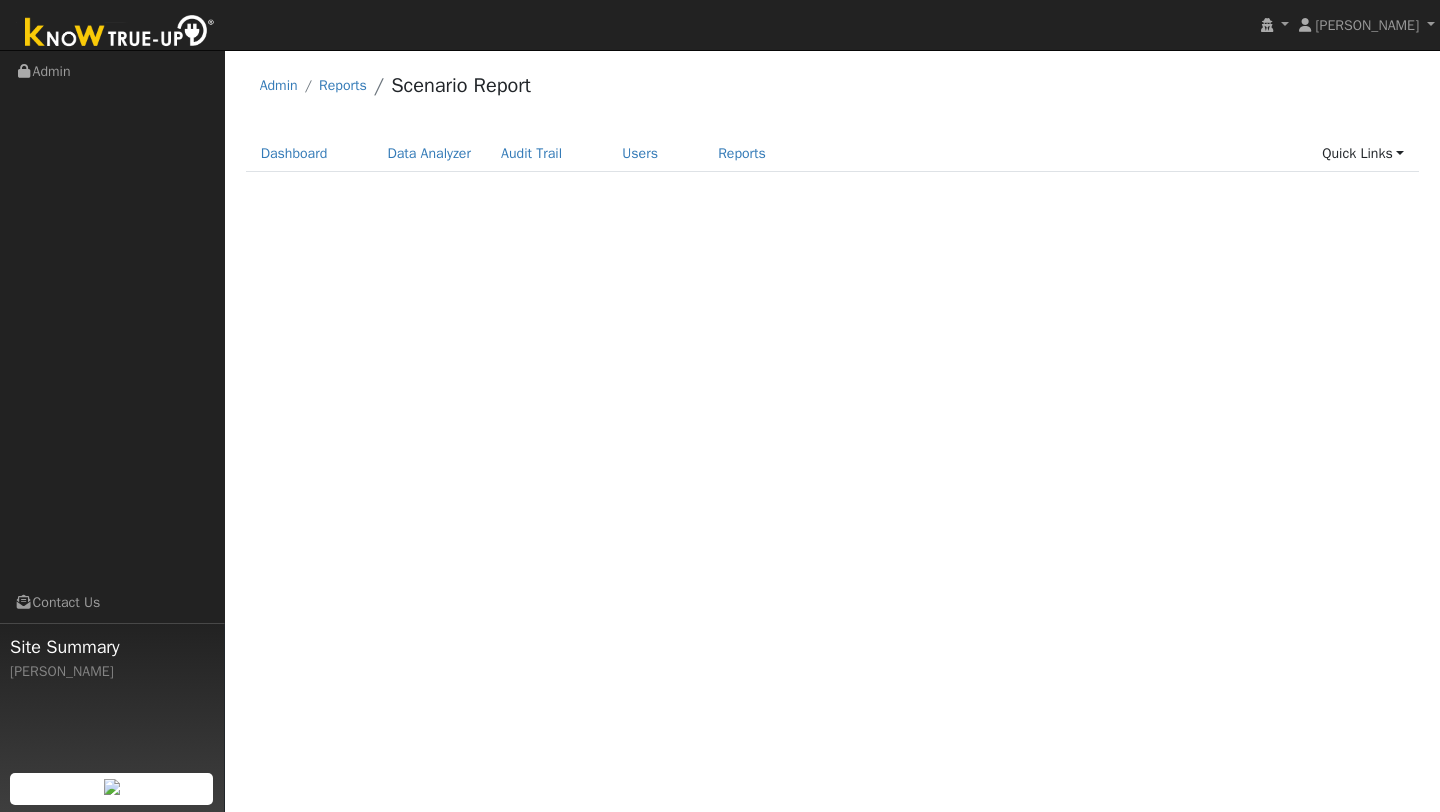 scroll, scrollTop: 0, scrollLeft: 0, axis: both 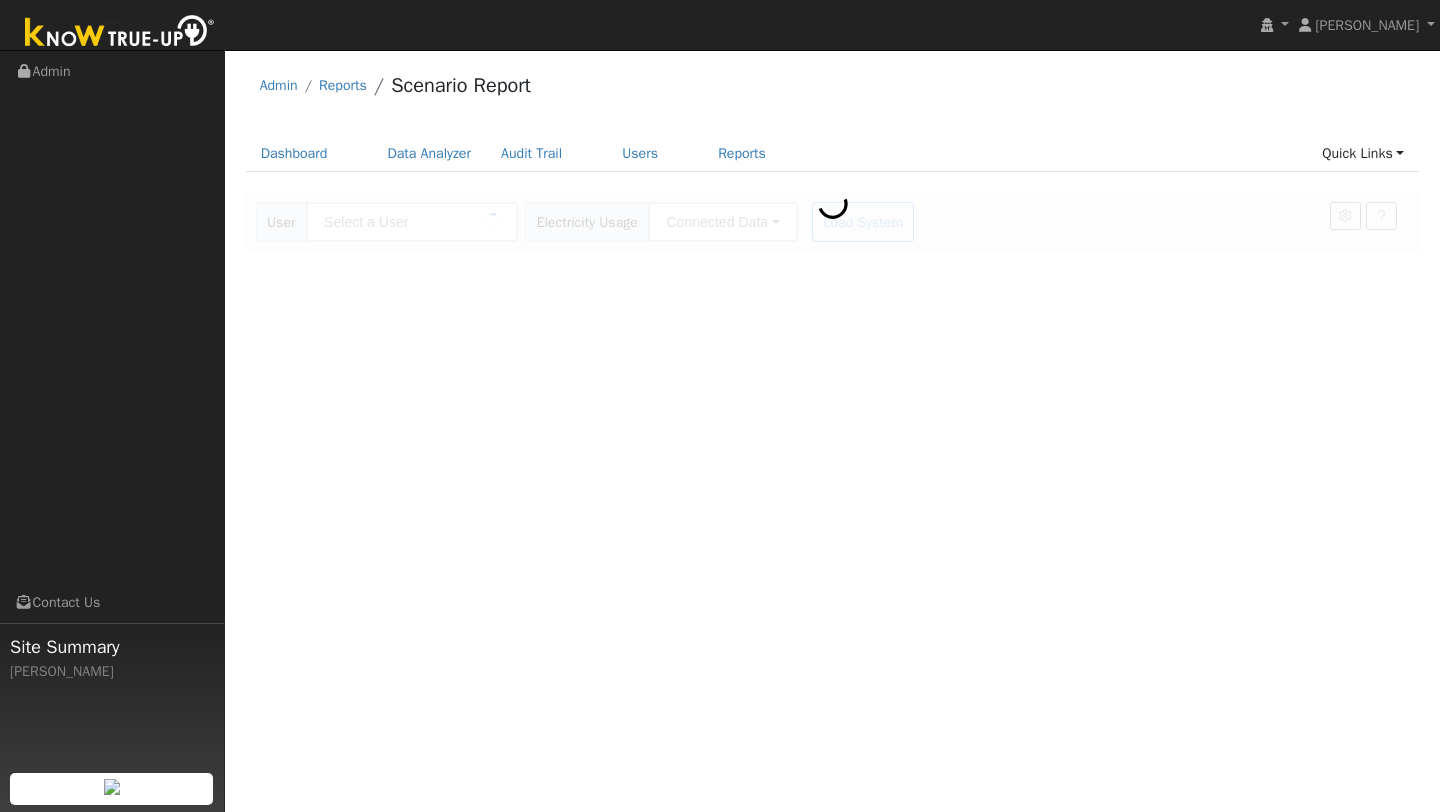 type on "[PERSON_NAME]" 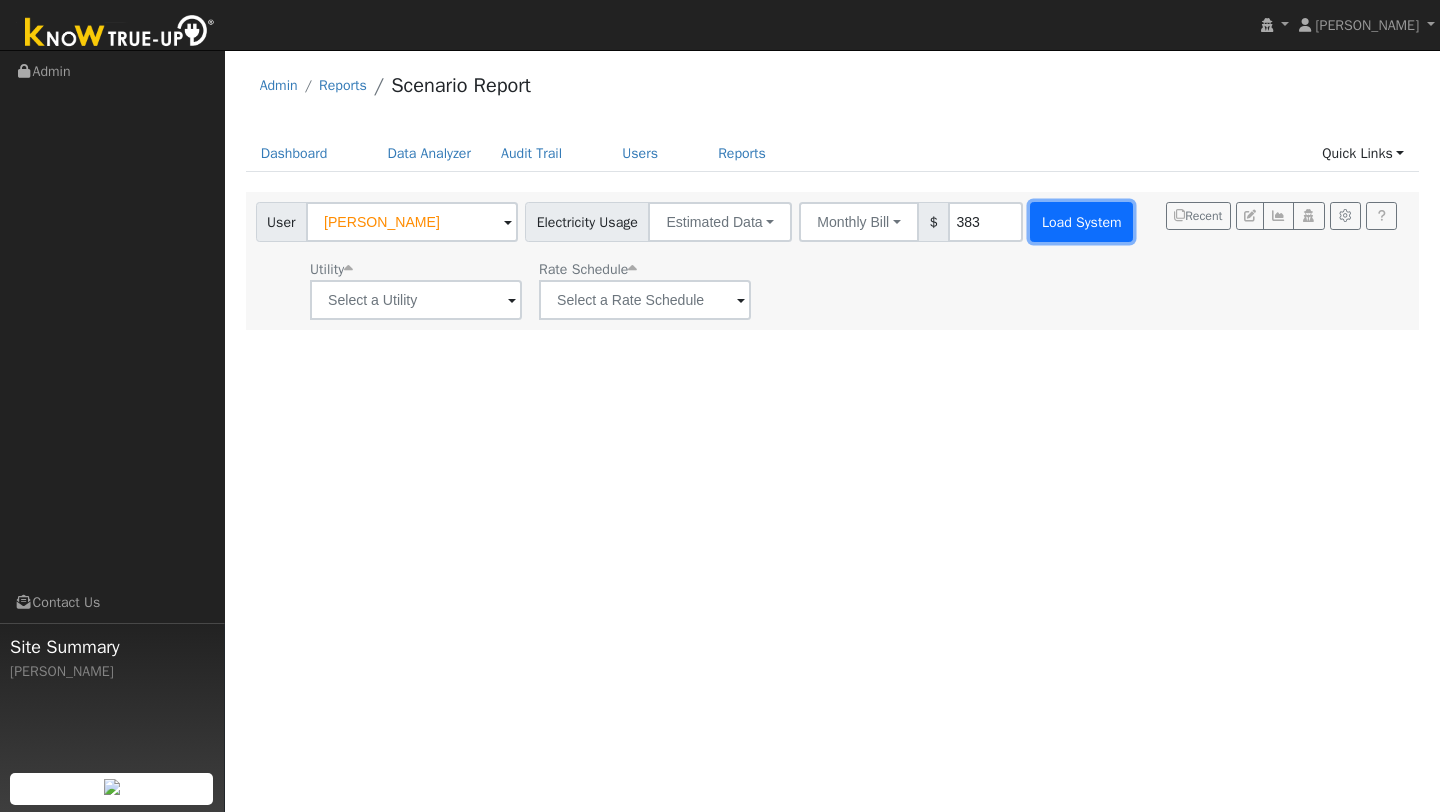 click on "Load System" at bounding box center [1081, 222] 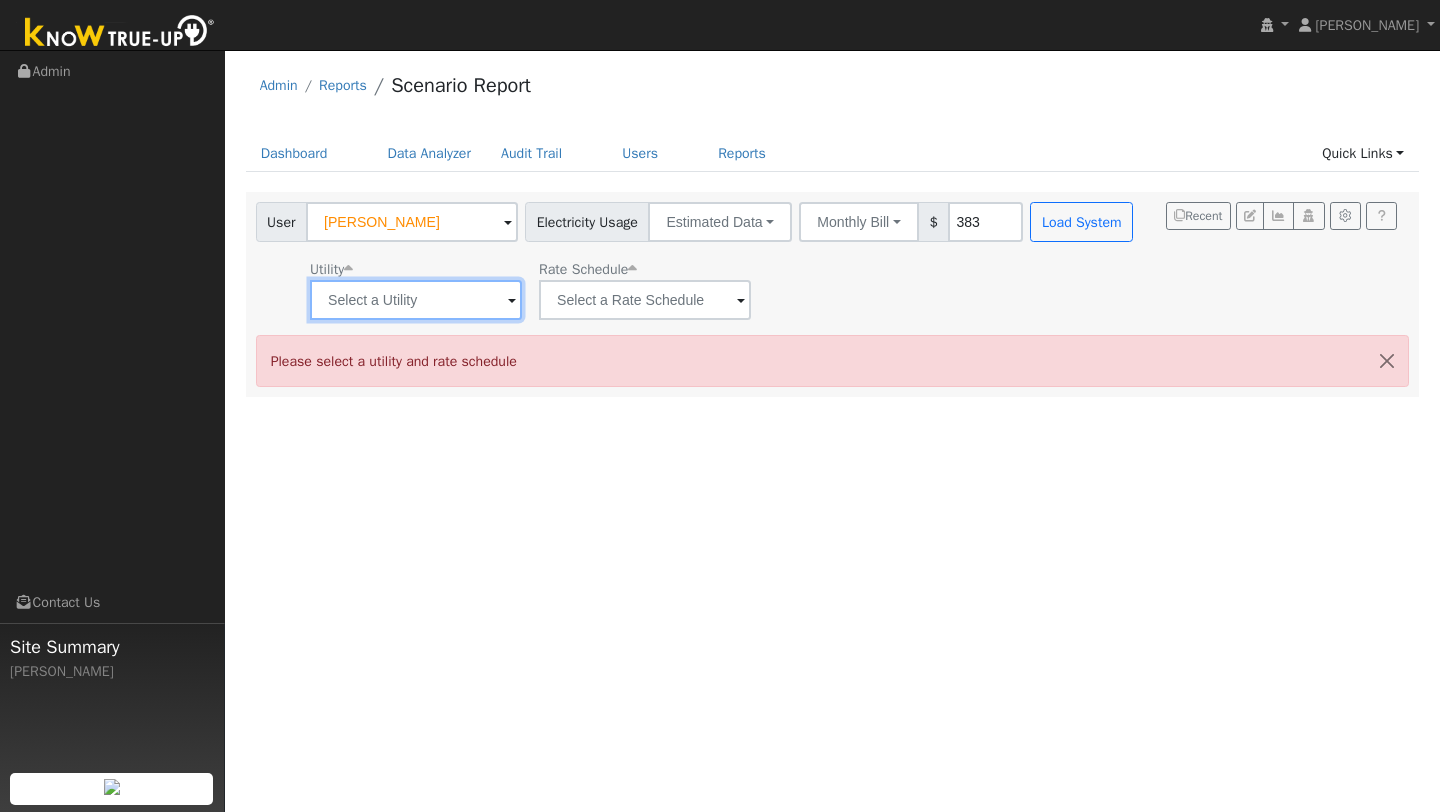 click at bounding box center [416, 300] 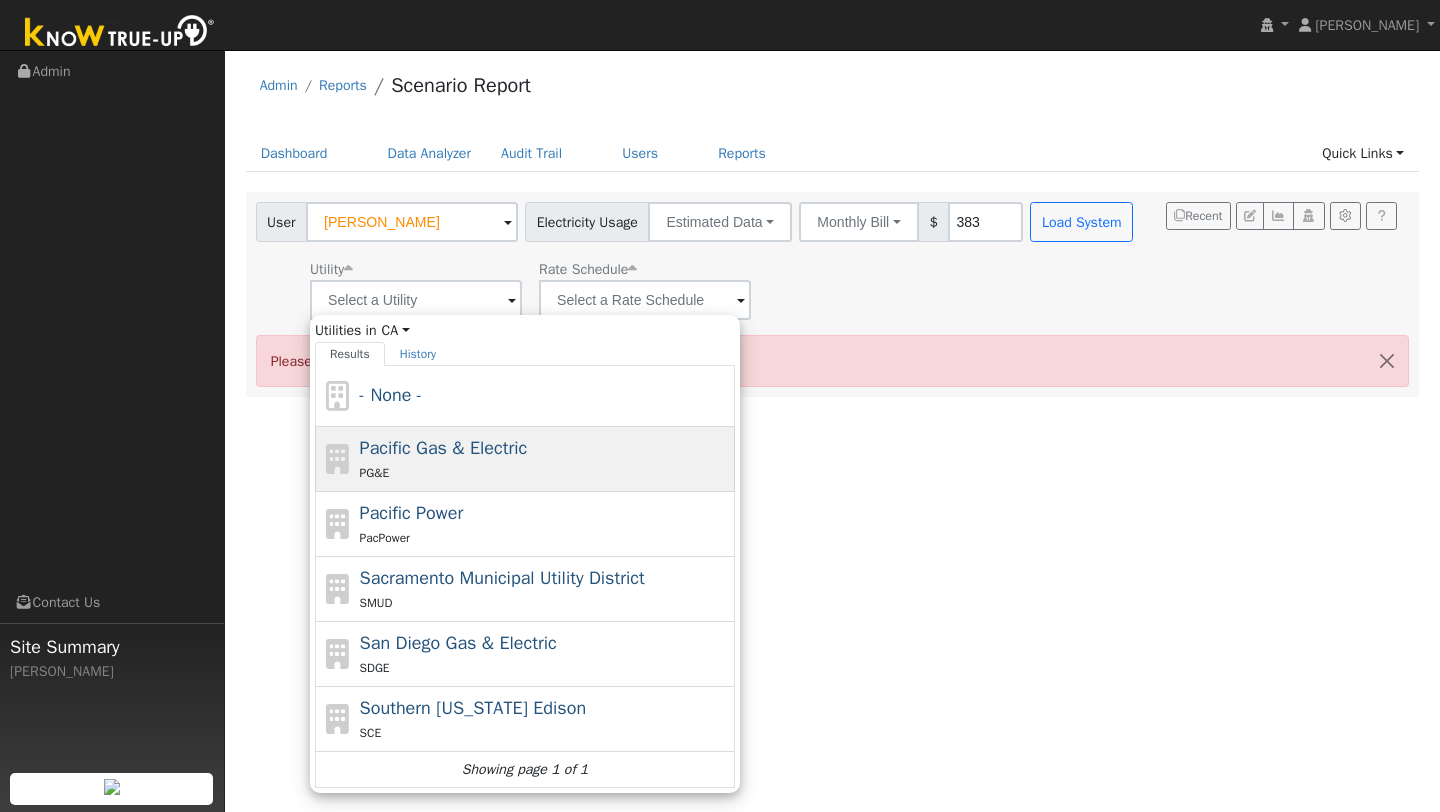 click on "Pacific Gas & Electric PG&E" at bounding box center [545, 459] 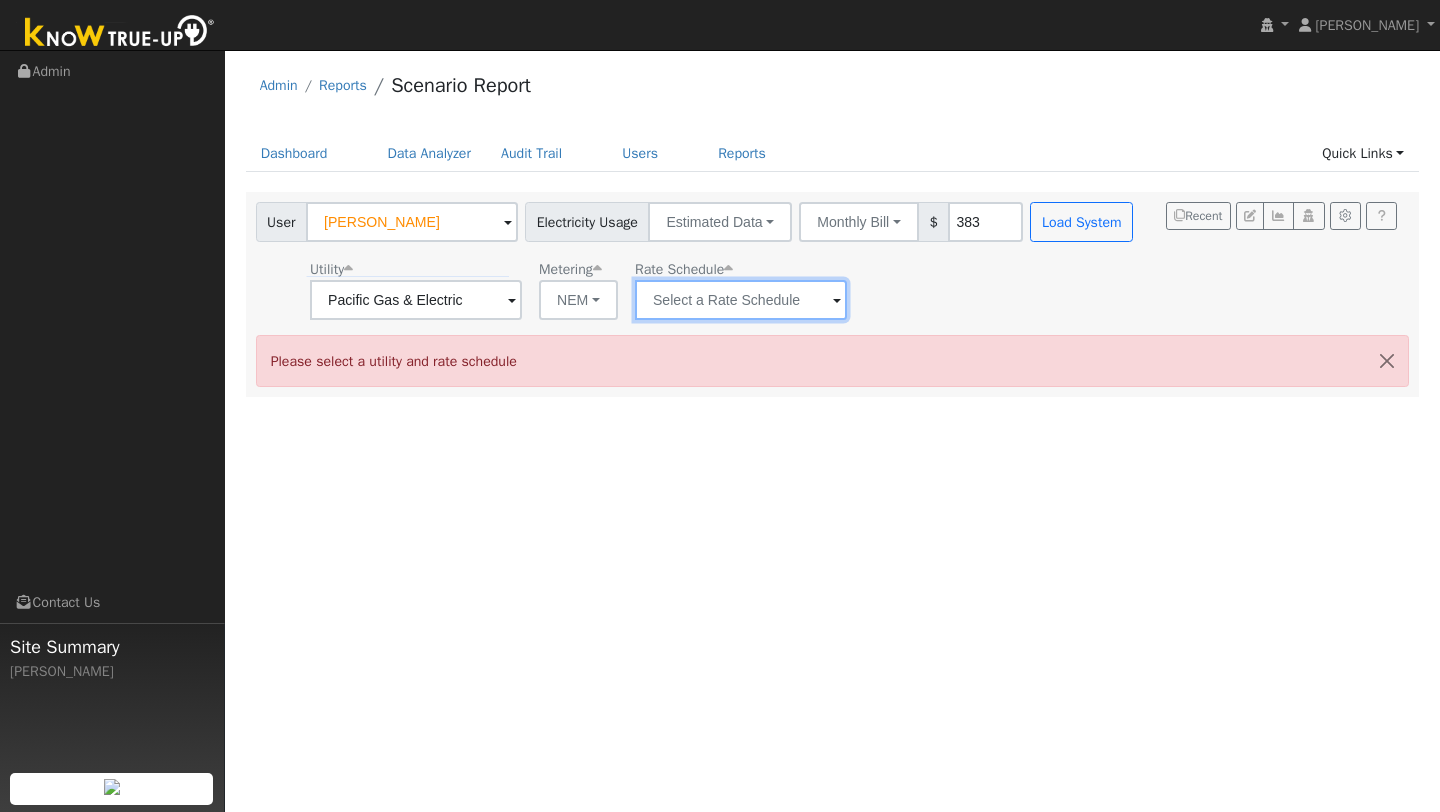 click at bounding box center (416, 300) 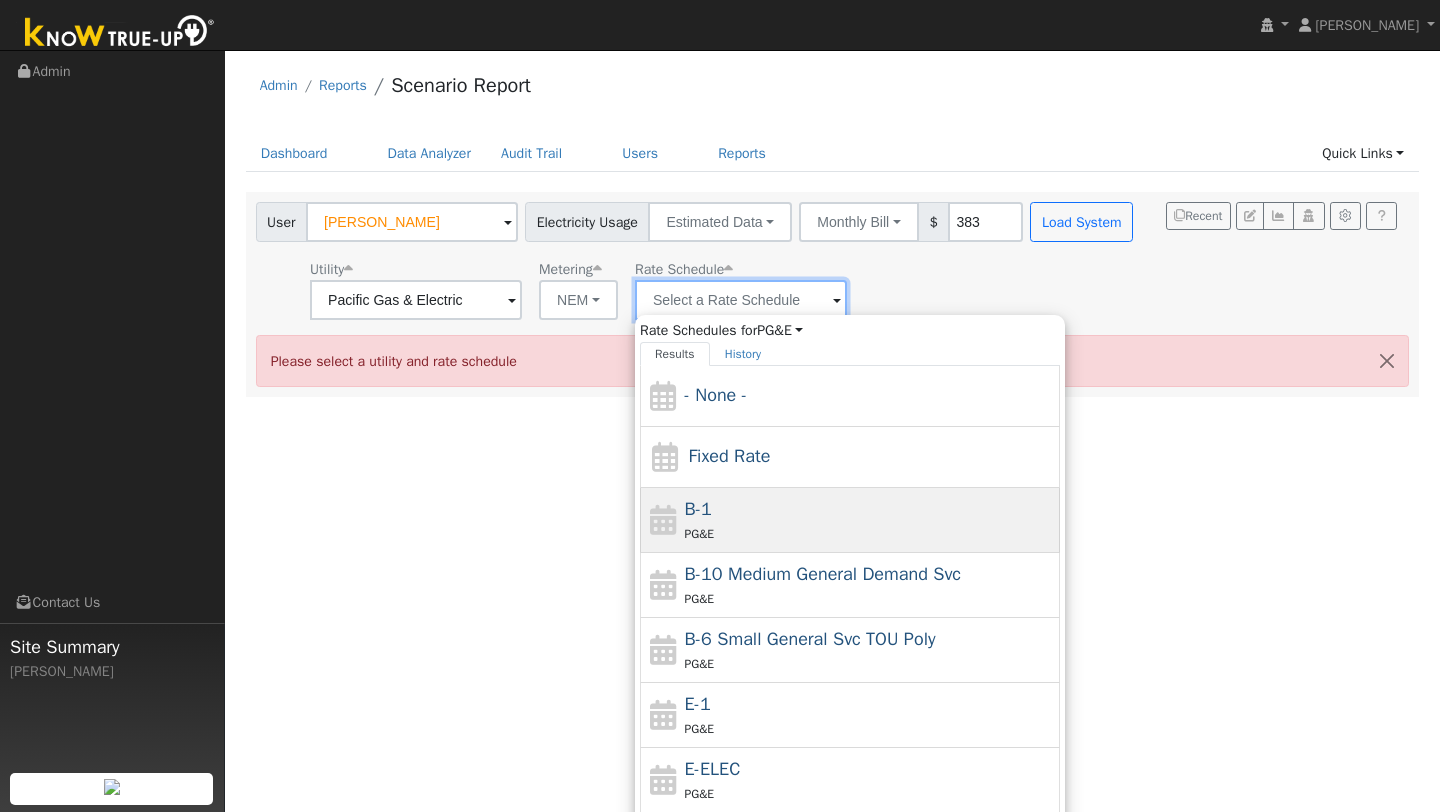 scroll, scrollTop: 219, scrollLeft: 0, axis: vertical 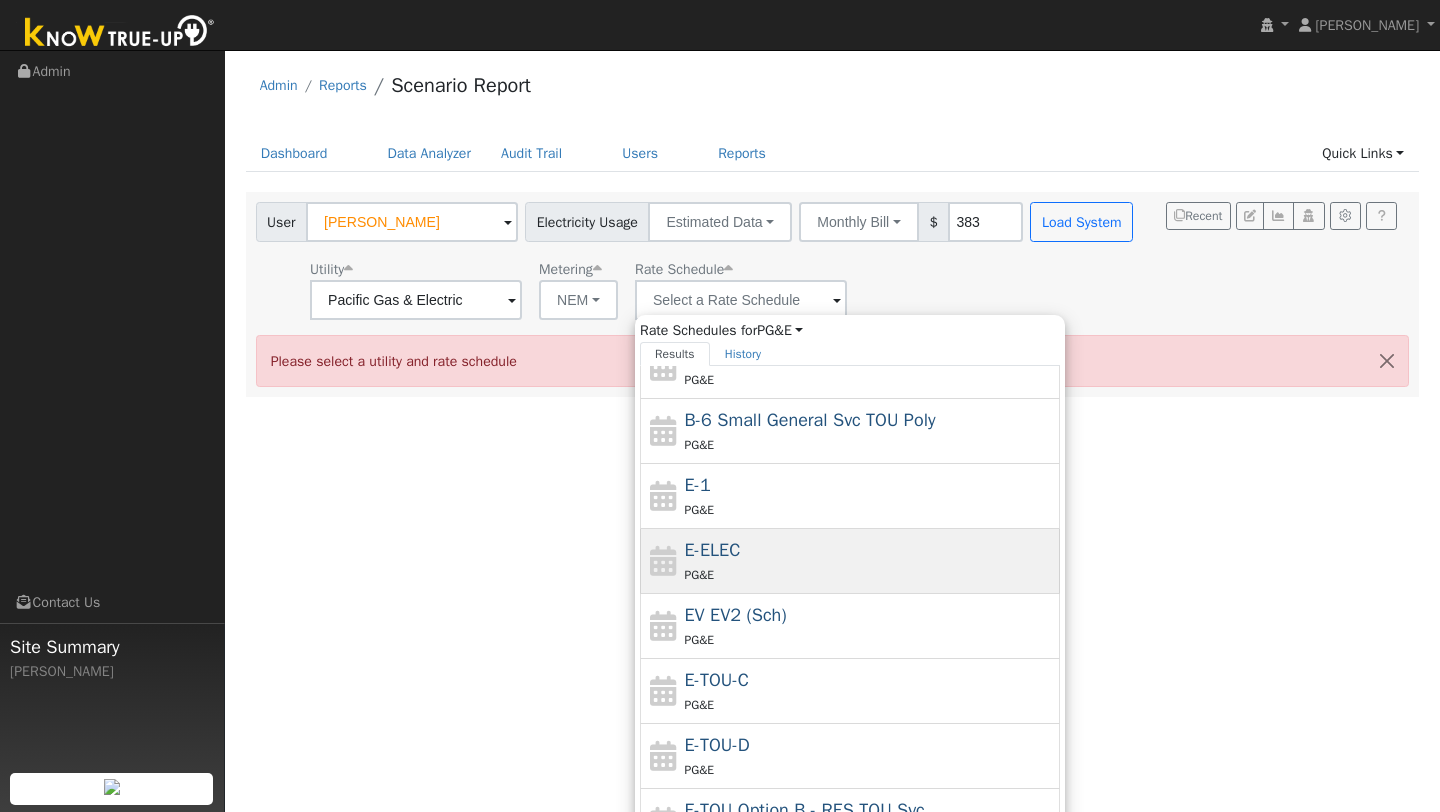 click on "E-ELEC PG&E" 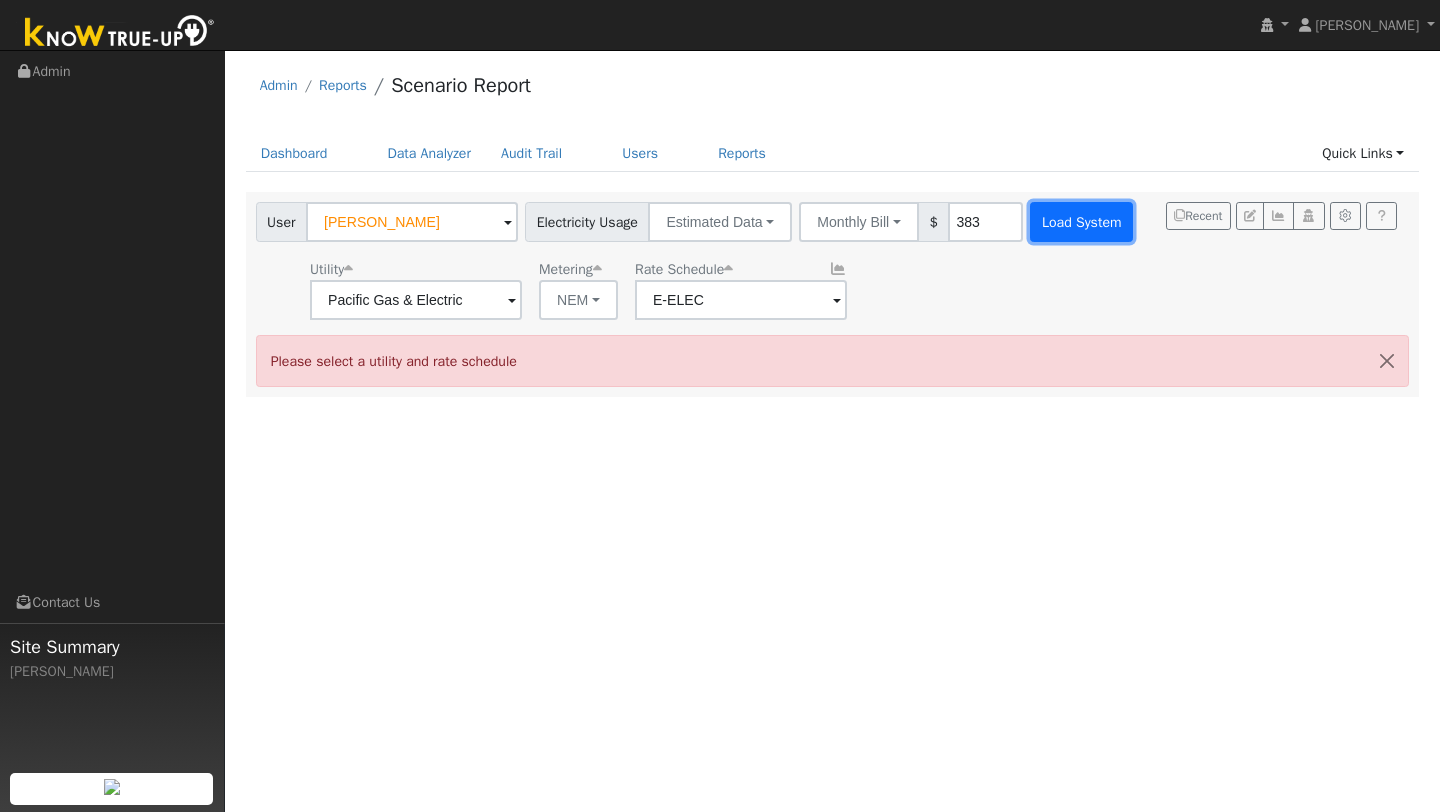 click on "Load System" at bounding box center (1081, 222) 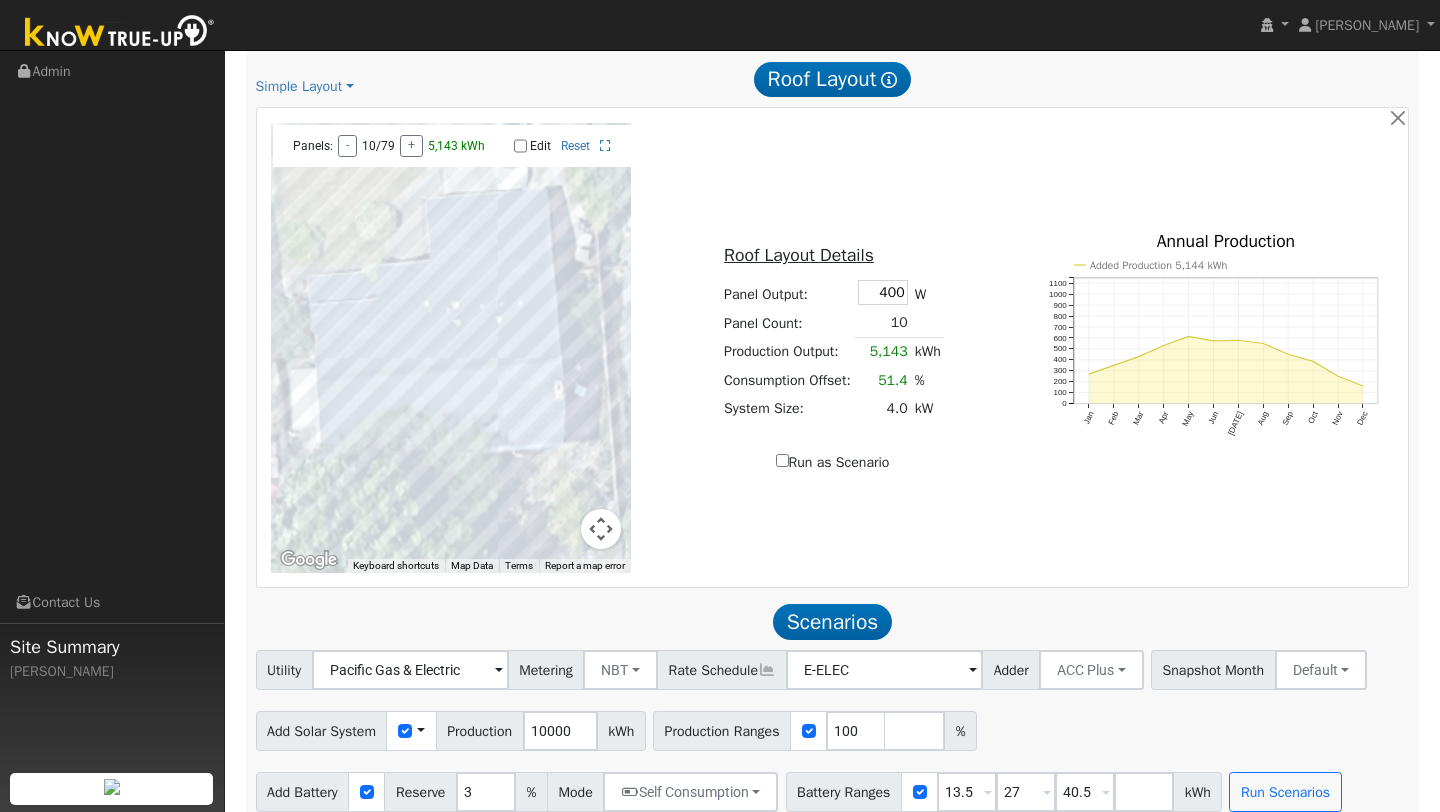 scroll, scrollTop: 1083, scrollLeft: 0, axis: vertical 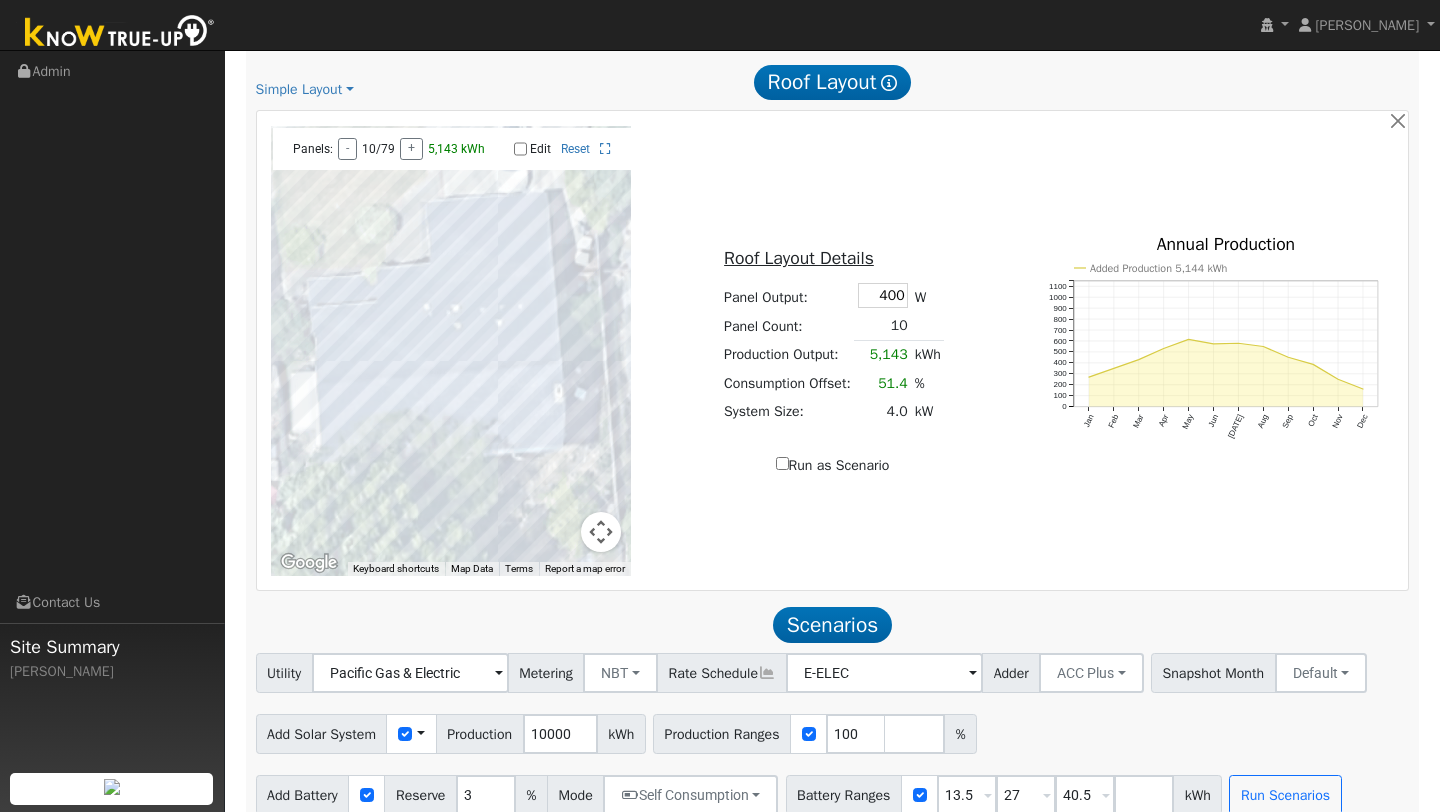 click at bounding box center (601, 532) 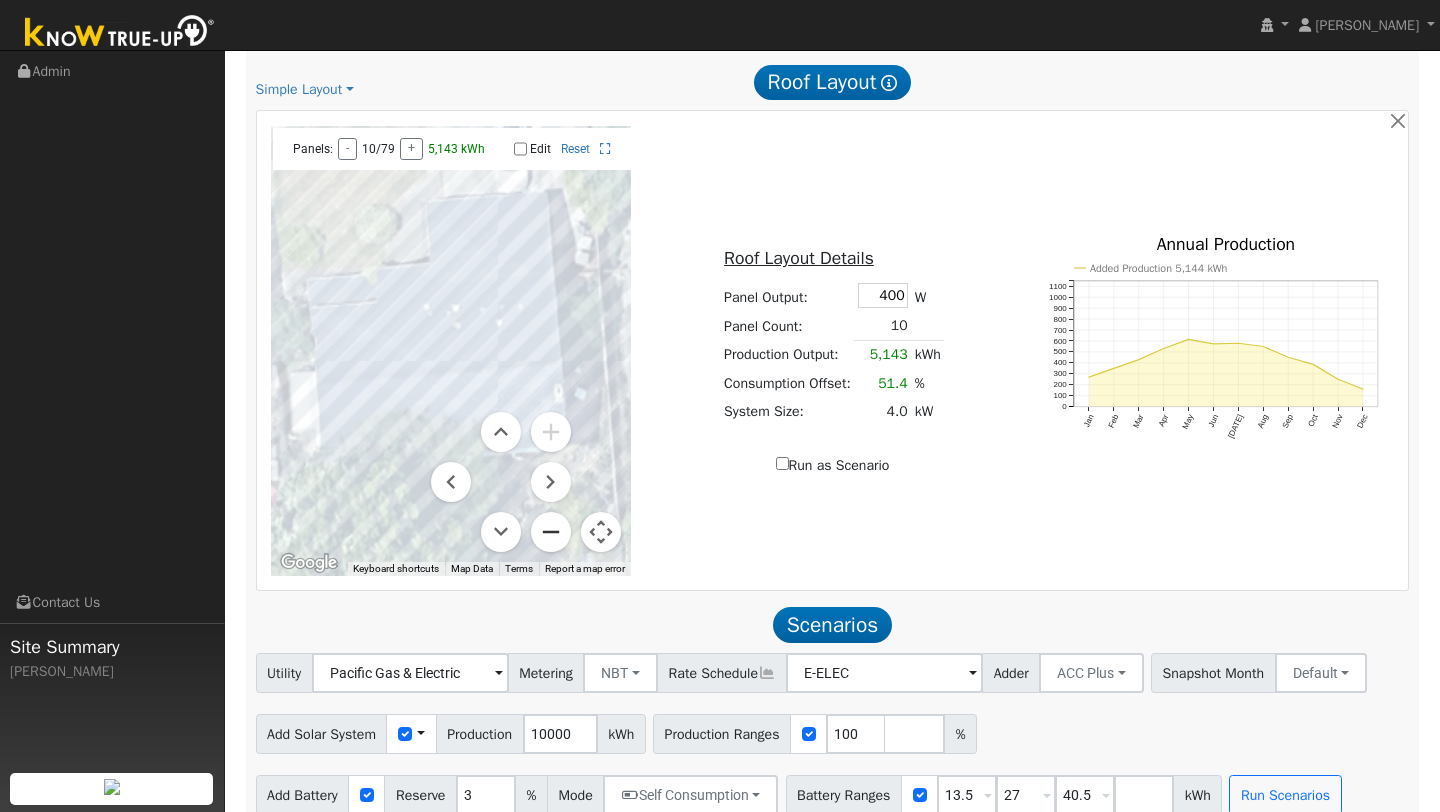 click at bounding box center (551, 532) 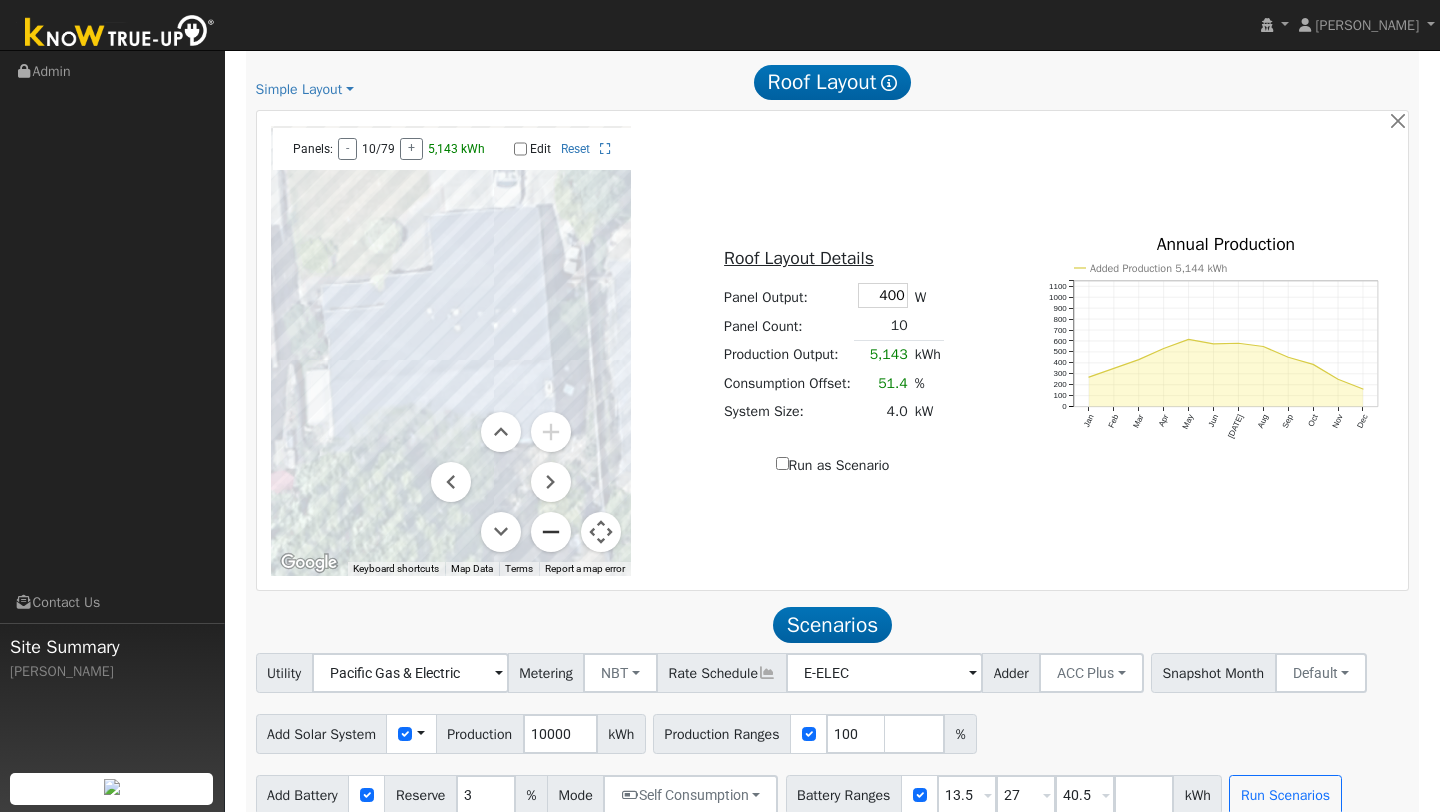 click at bounding box center (551, 532) 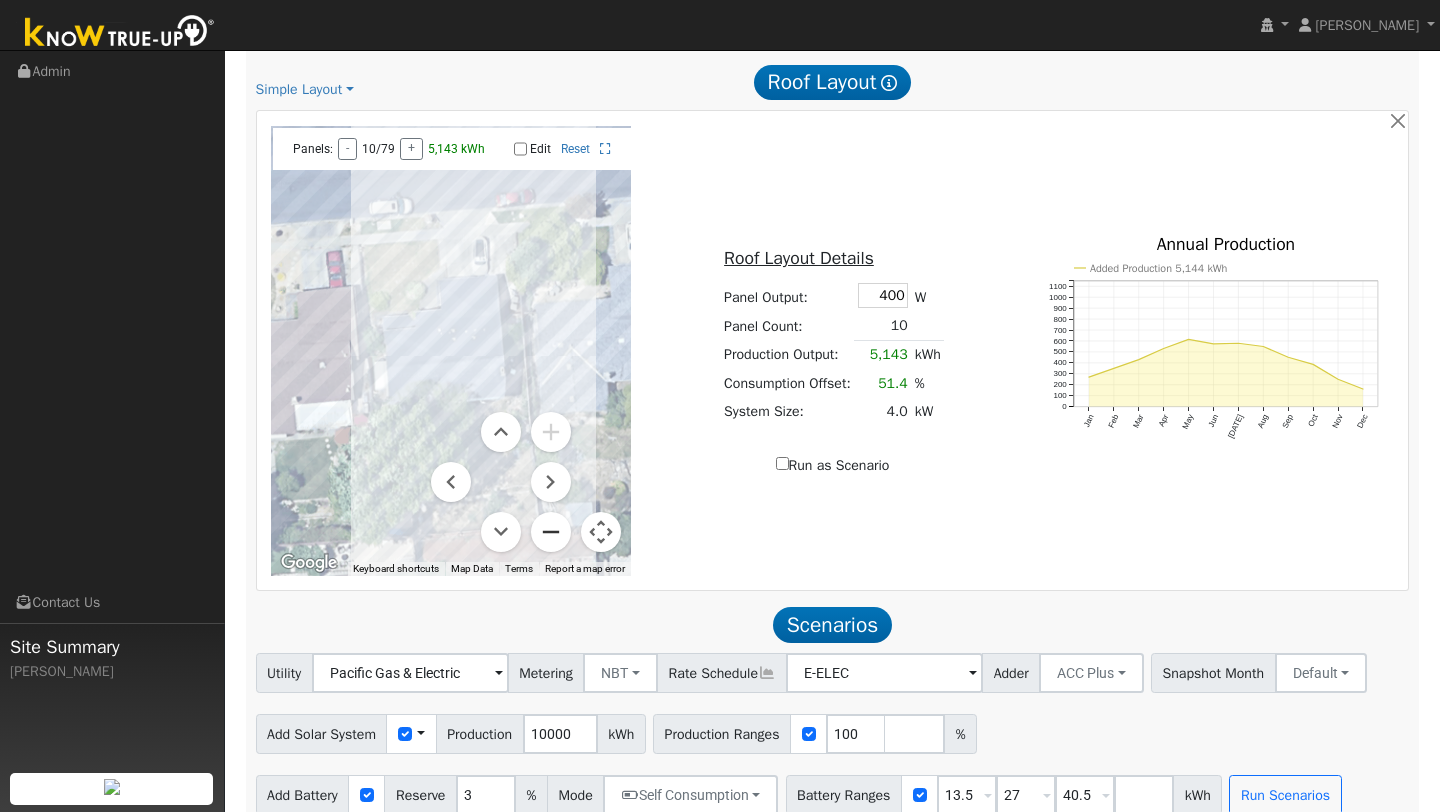 click at bounding box center [551, 532] 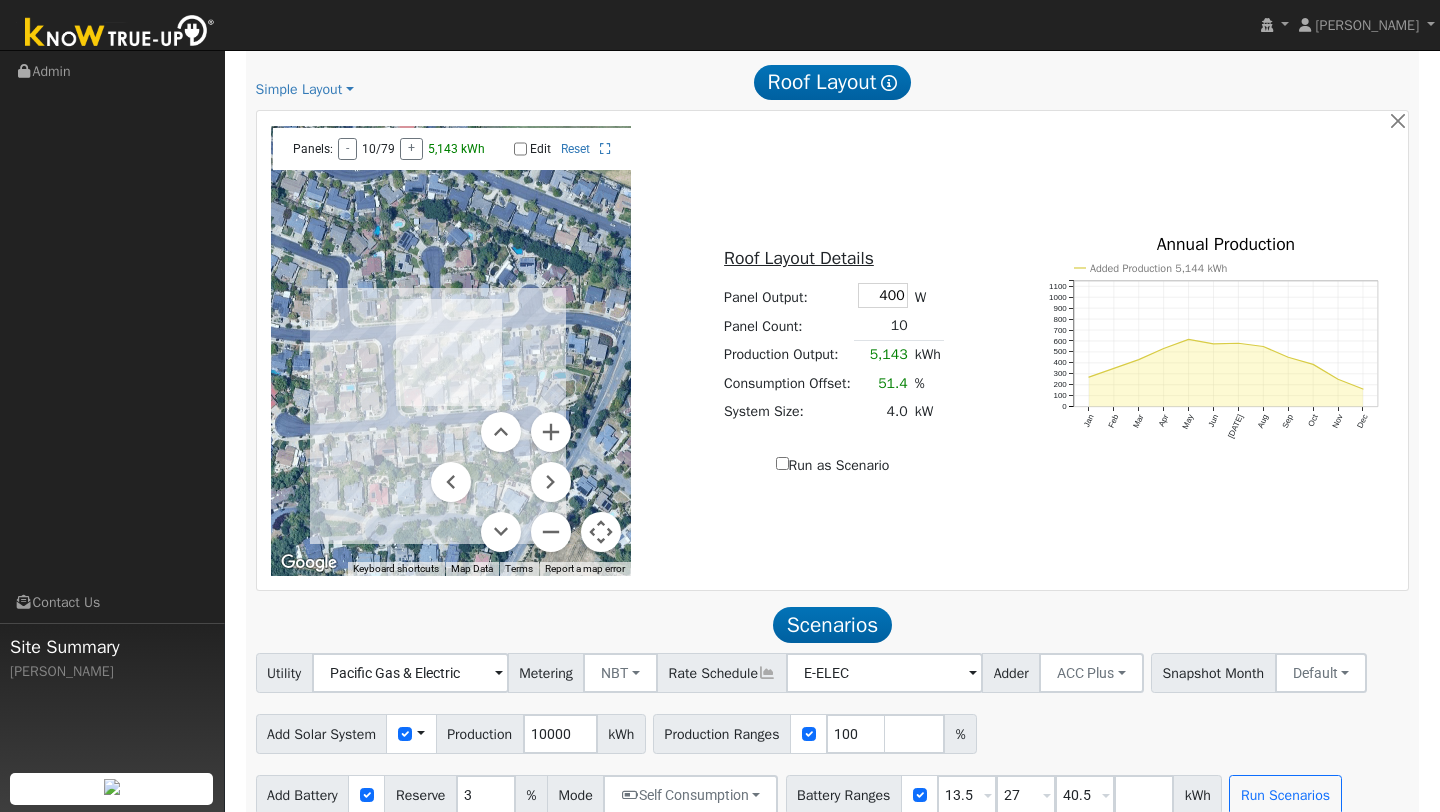 click at bounding box center (601, 532) 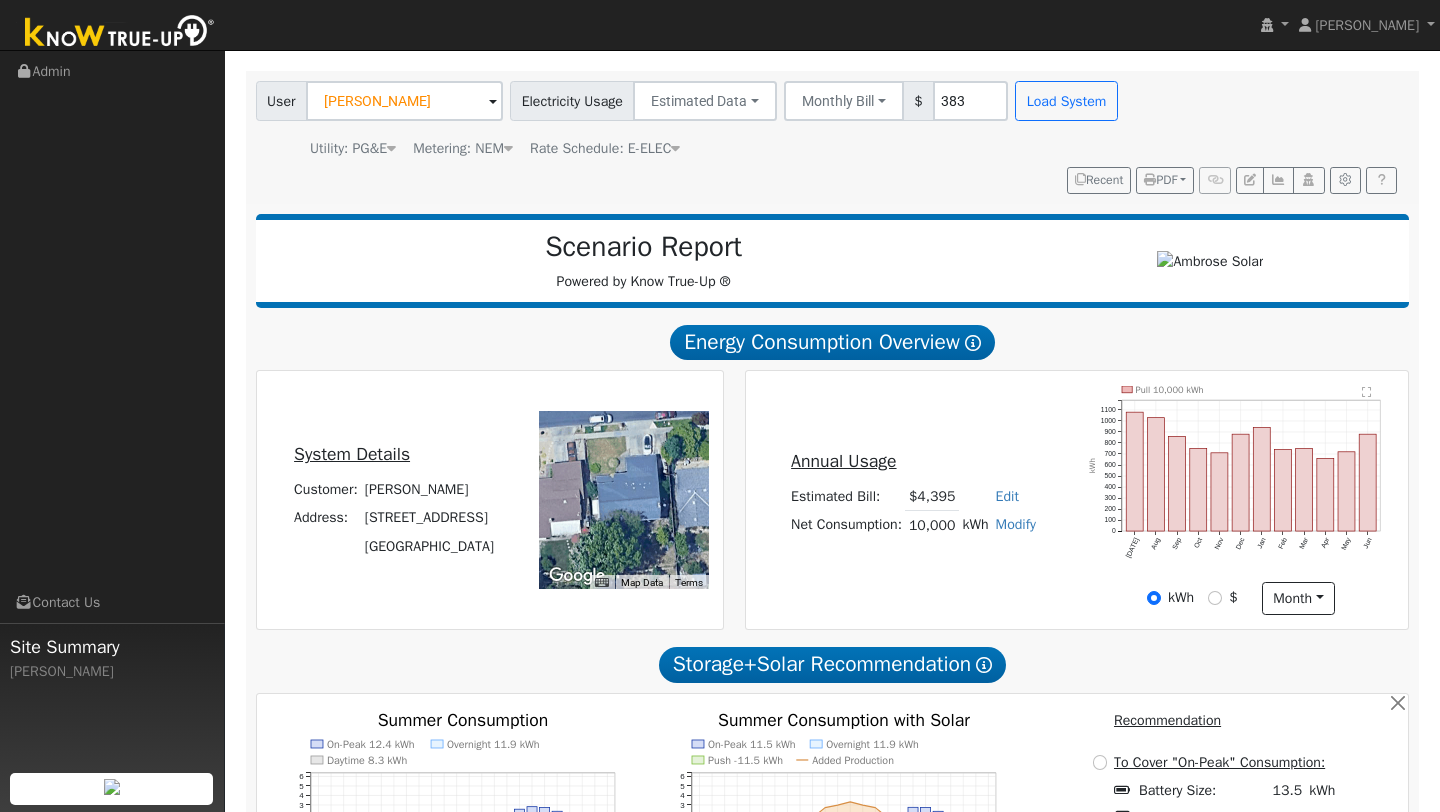 scroll, scrollTop: 0, scrollLeft: 0, axis: both 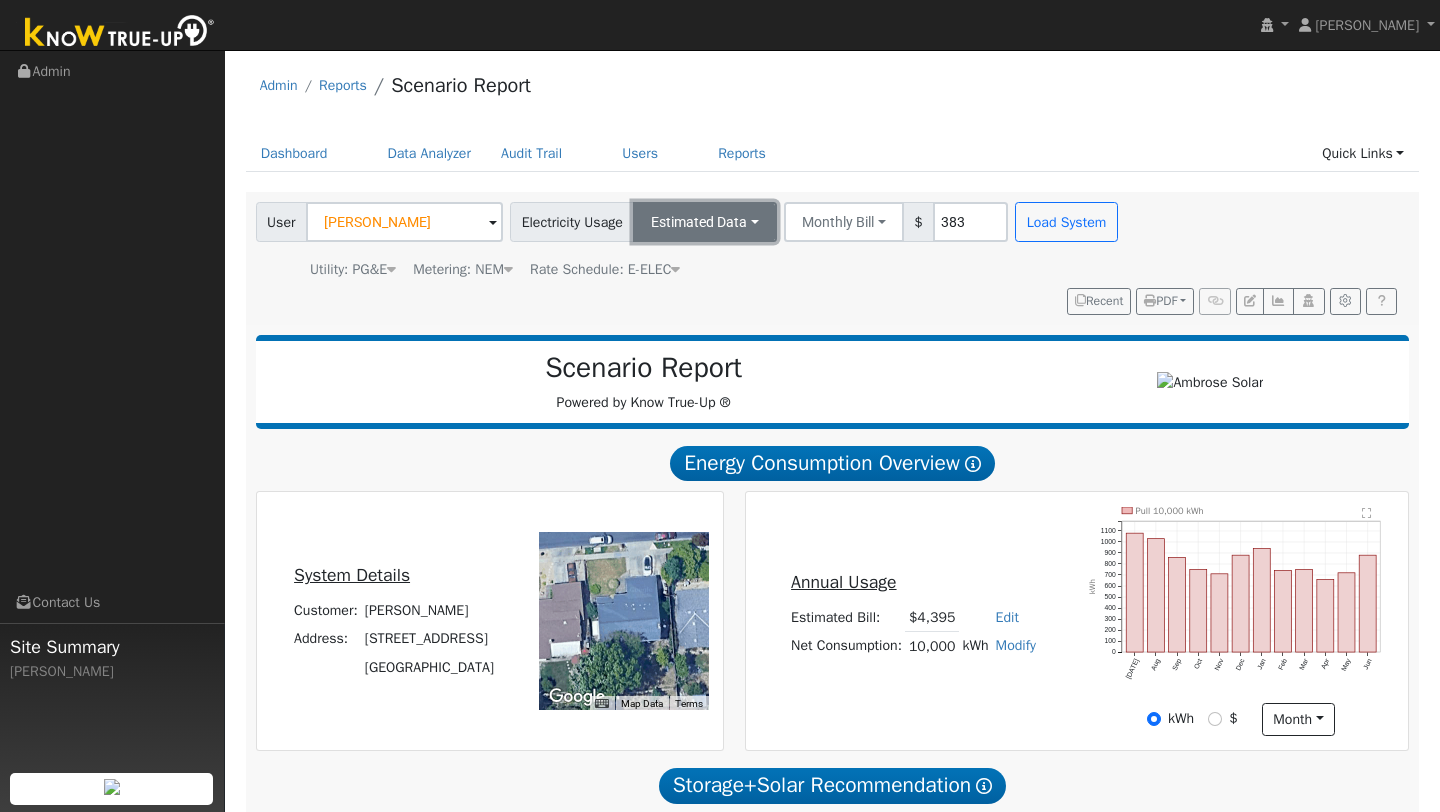 click on "Estimated Data" at bounding box center (705, 222) 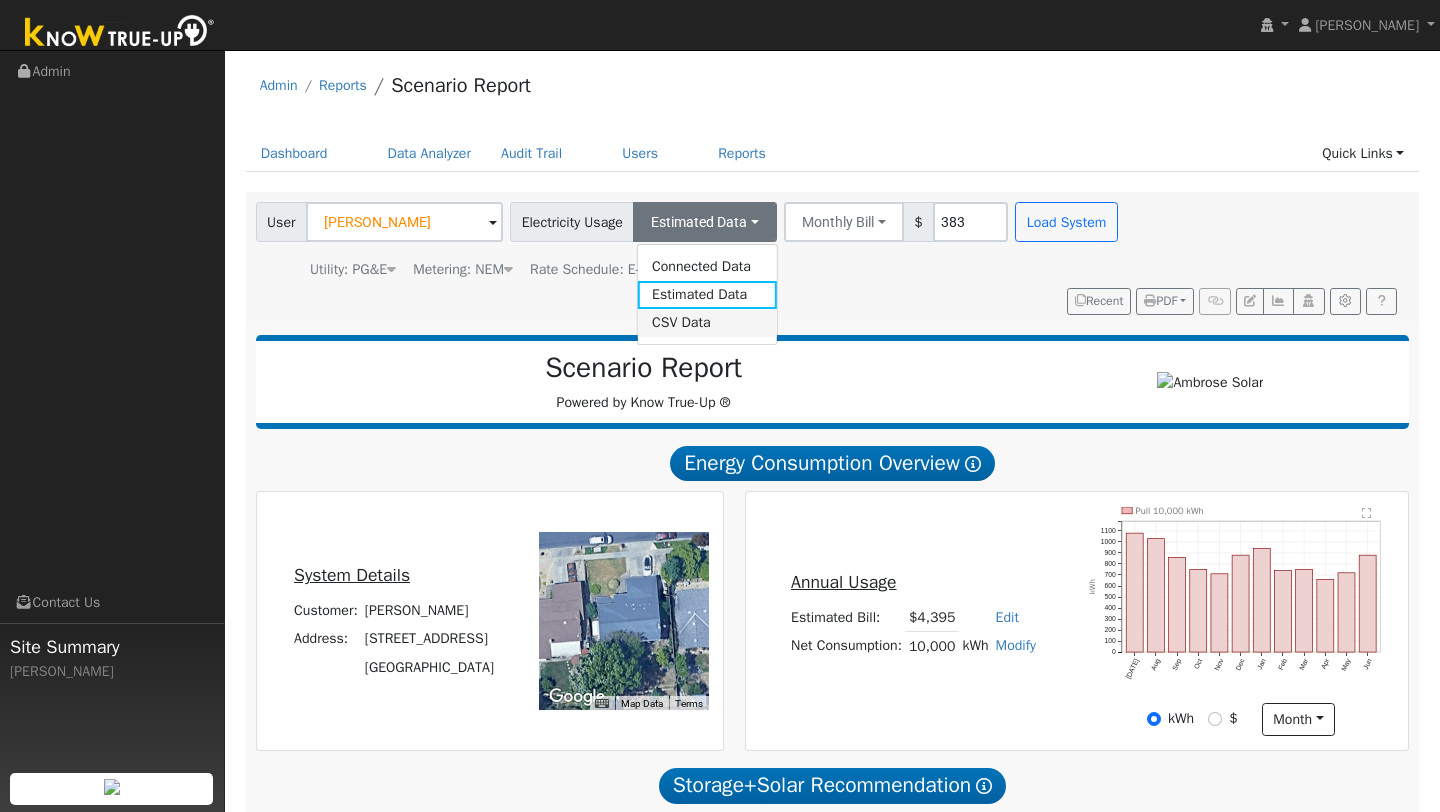 click on "CSV Data" at bounding box center (707, 323) 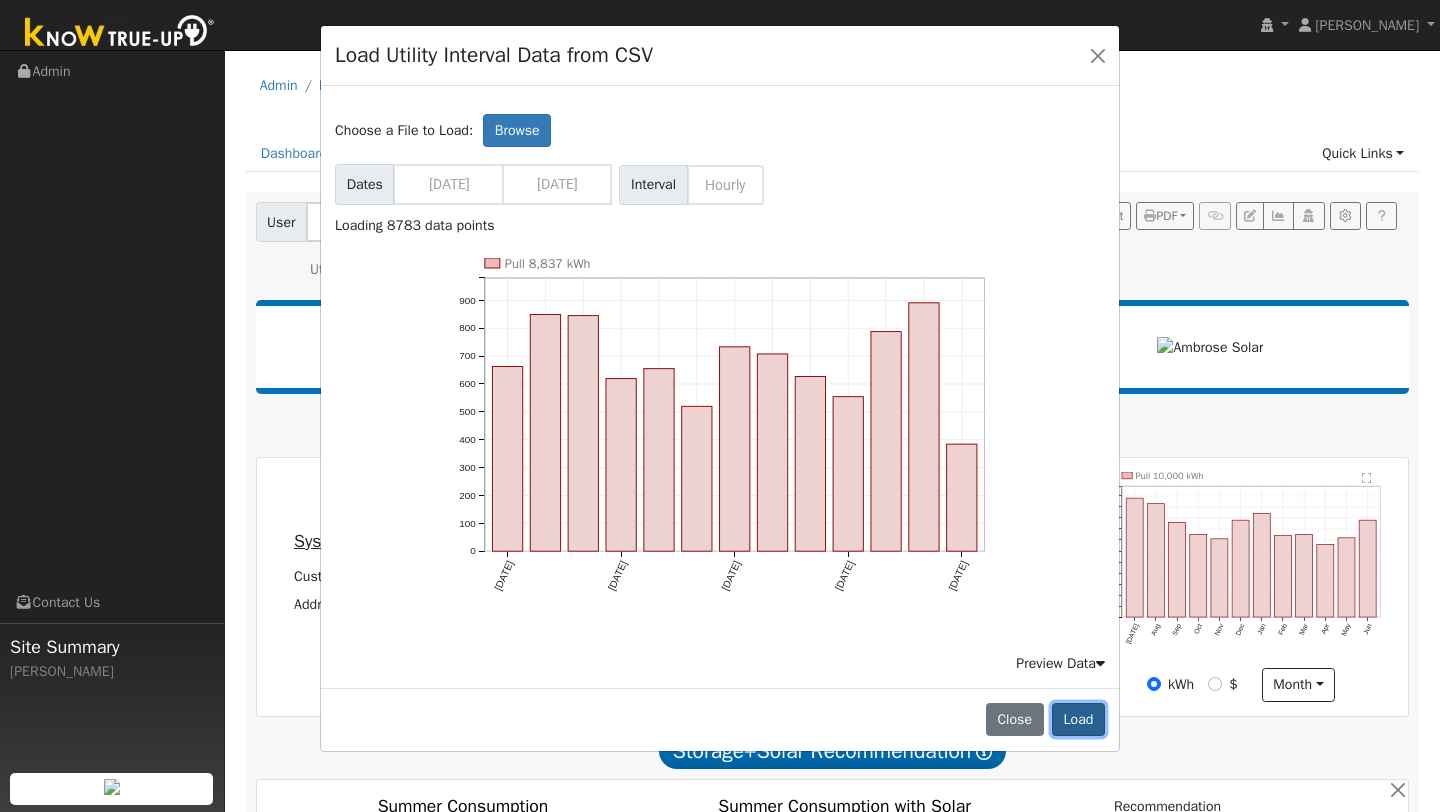 click on "Load" at bounding box center [1078, 720] 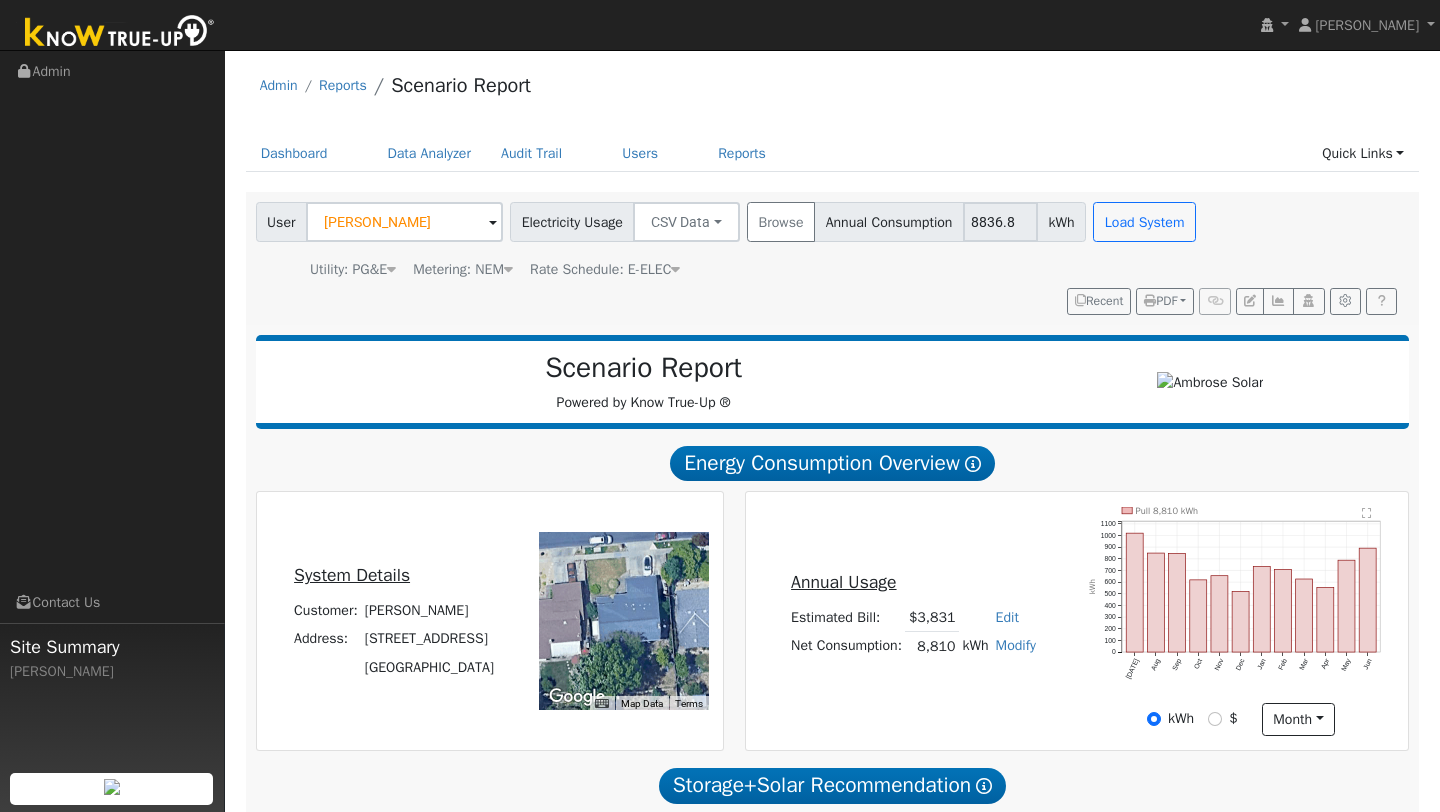 scroll, scrollTop: 1104, scrollLeft: 0, axis: vertical 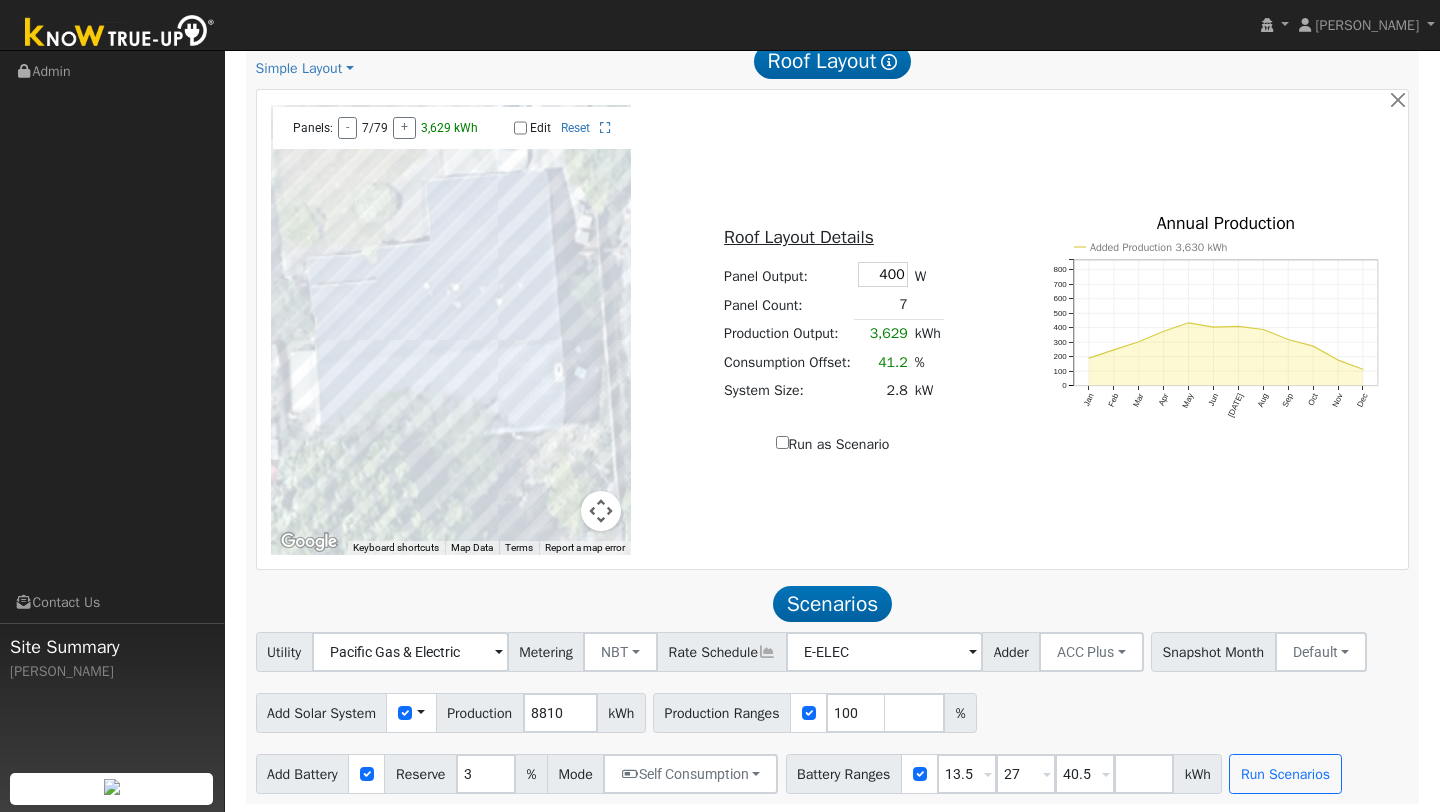 click at bounding box center [601, 511] 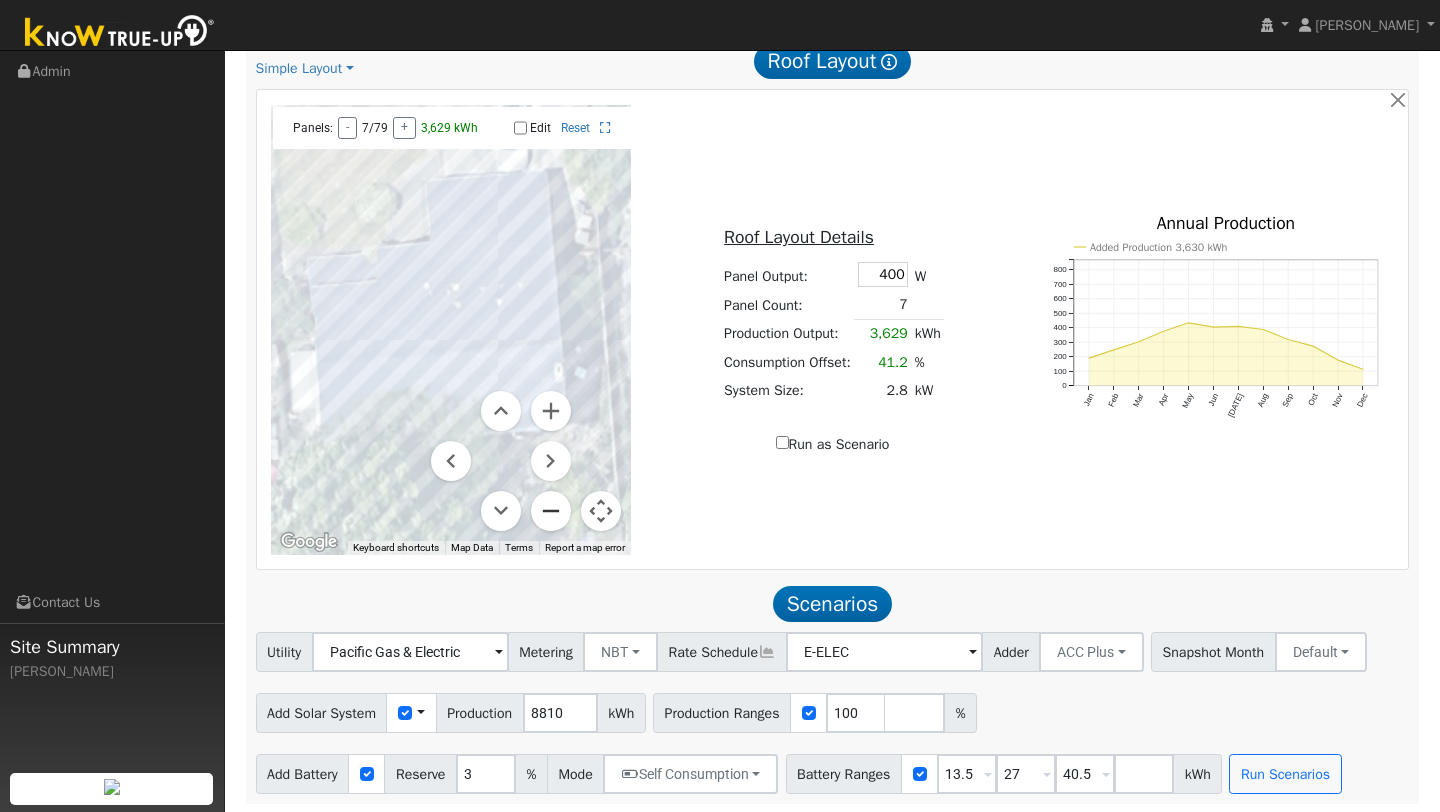 click at bounding box center [551, 511] 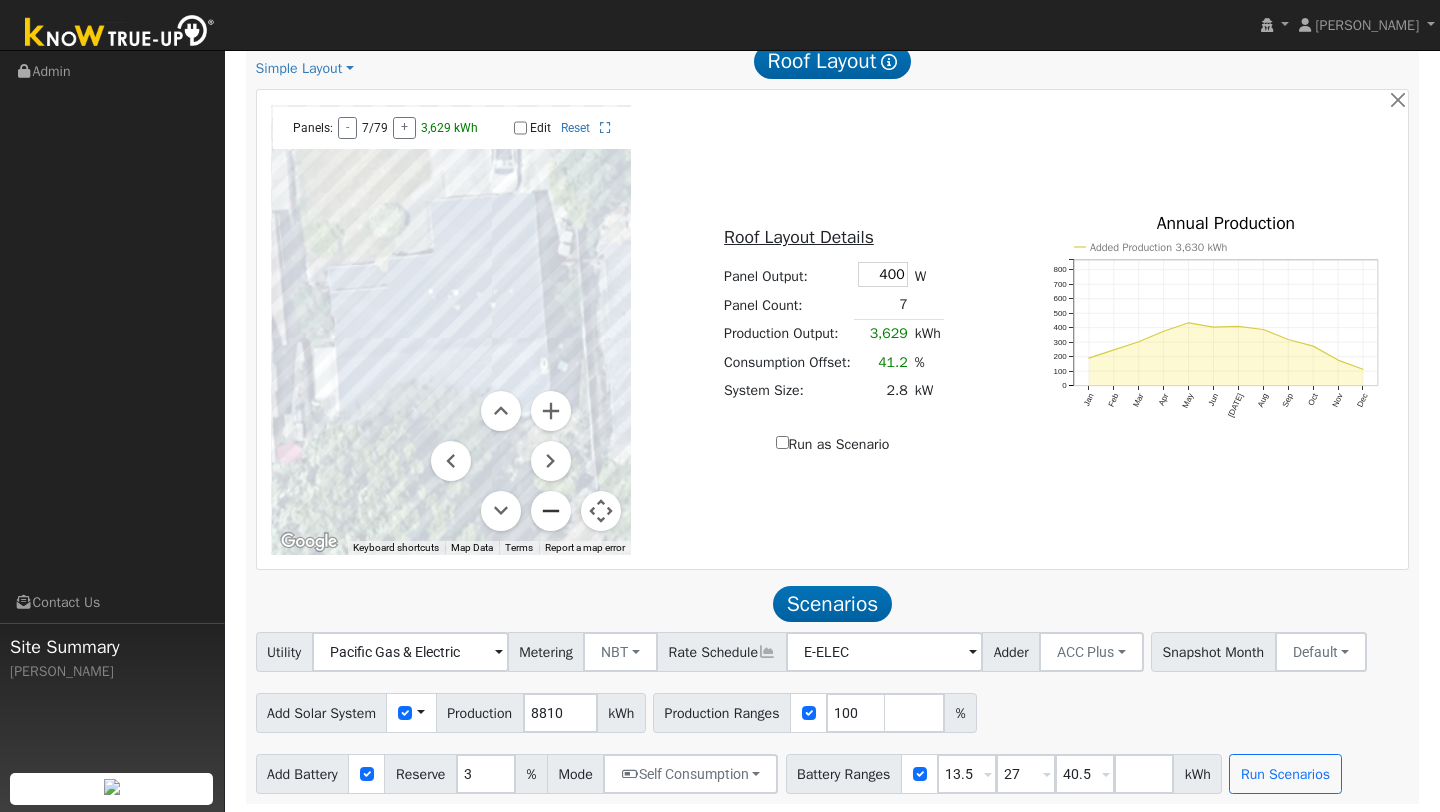 click at bounding box center (551, 511) 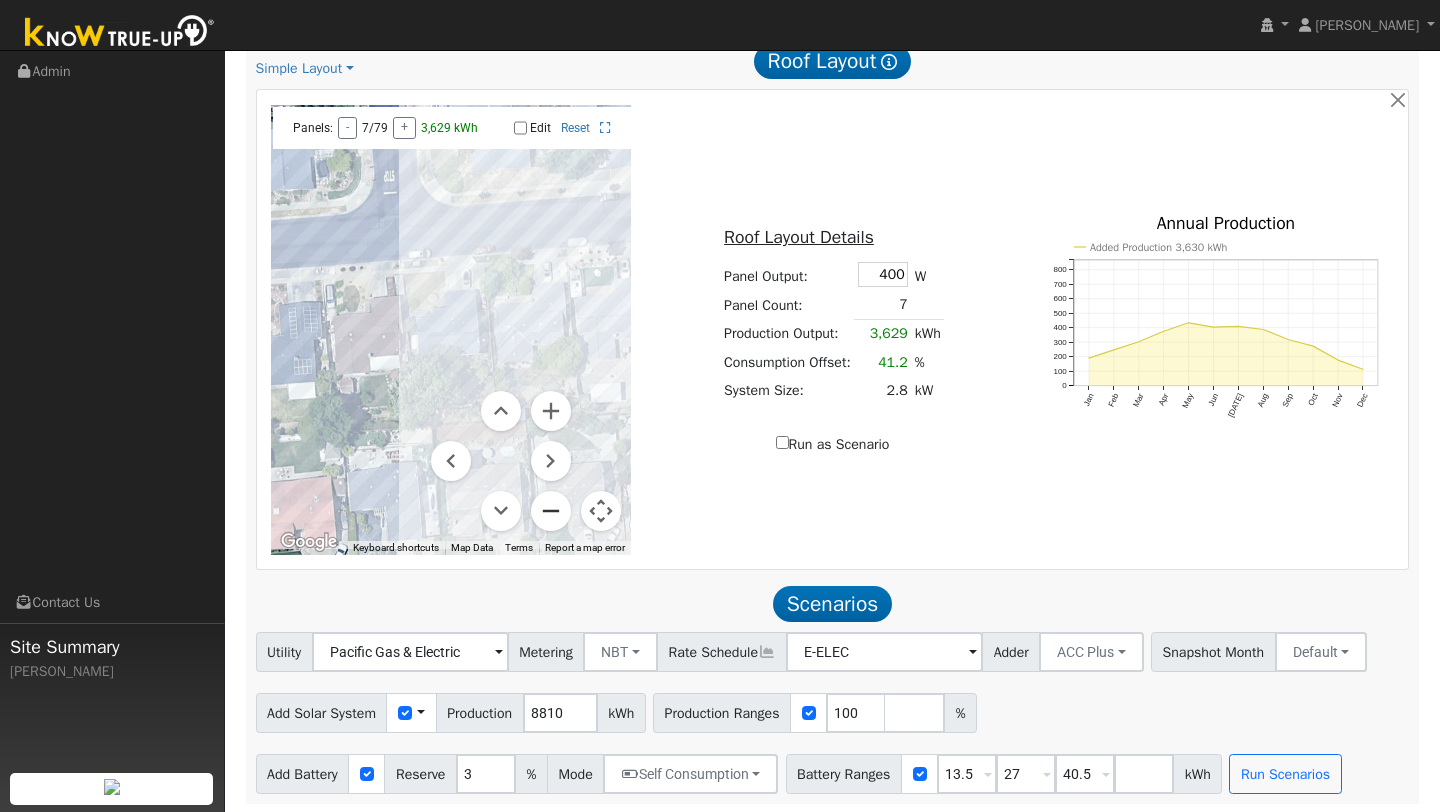 click at bounding box center (551, 511) 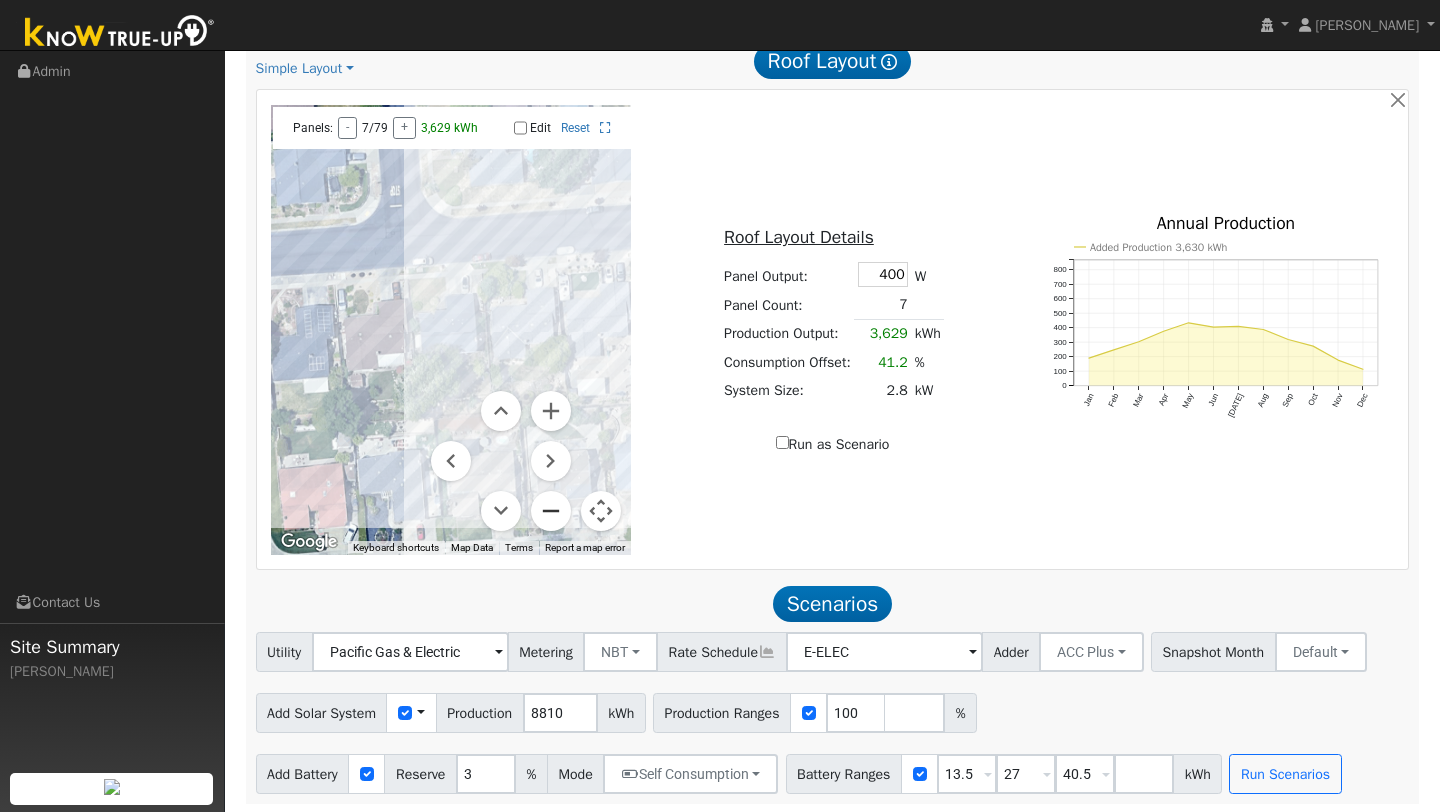 click at bounding box center [551, 511] 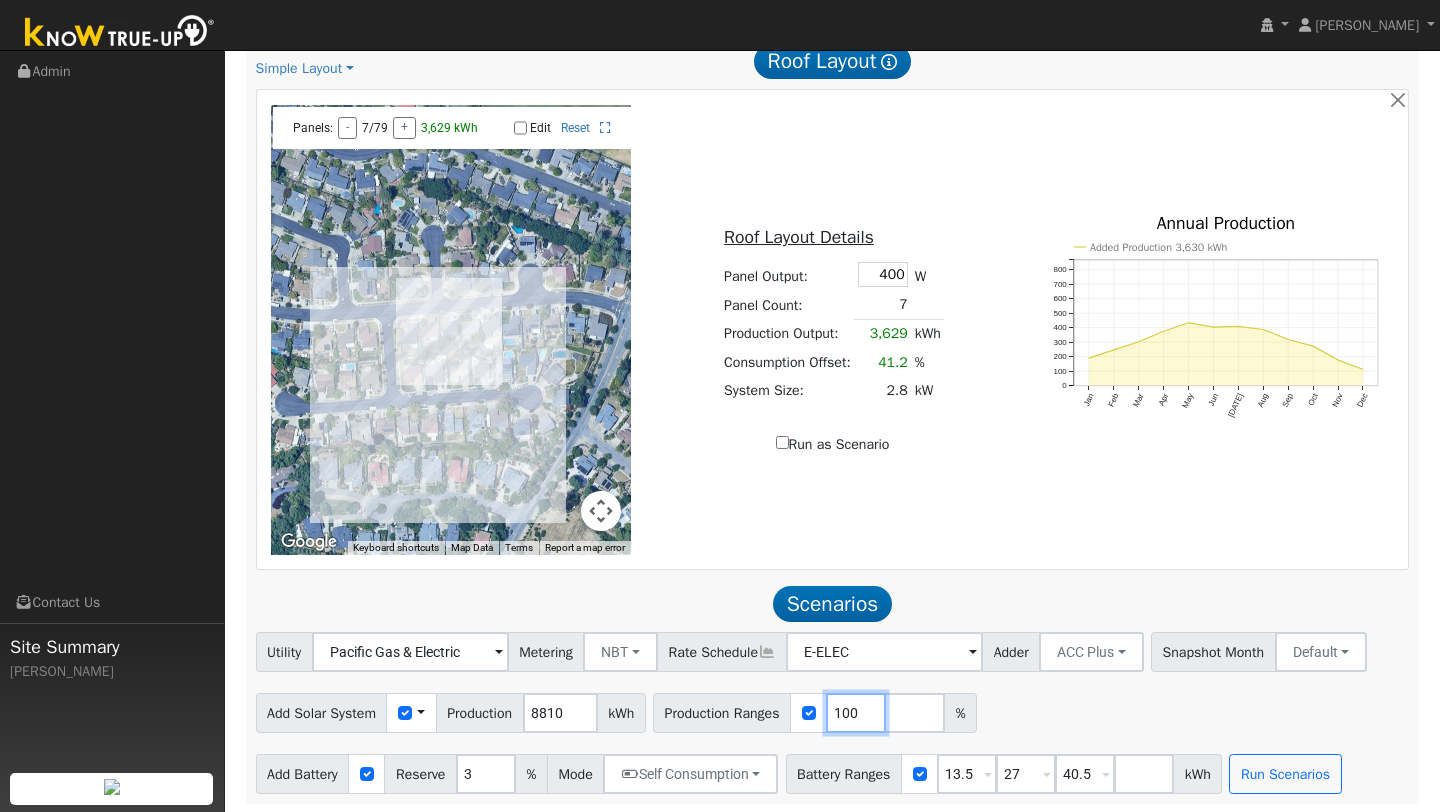 click on "100" at bounding box center (856, 713) 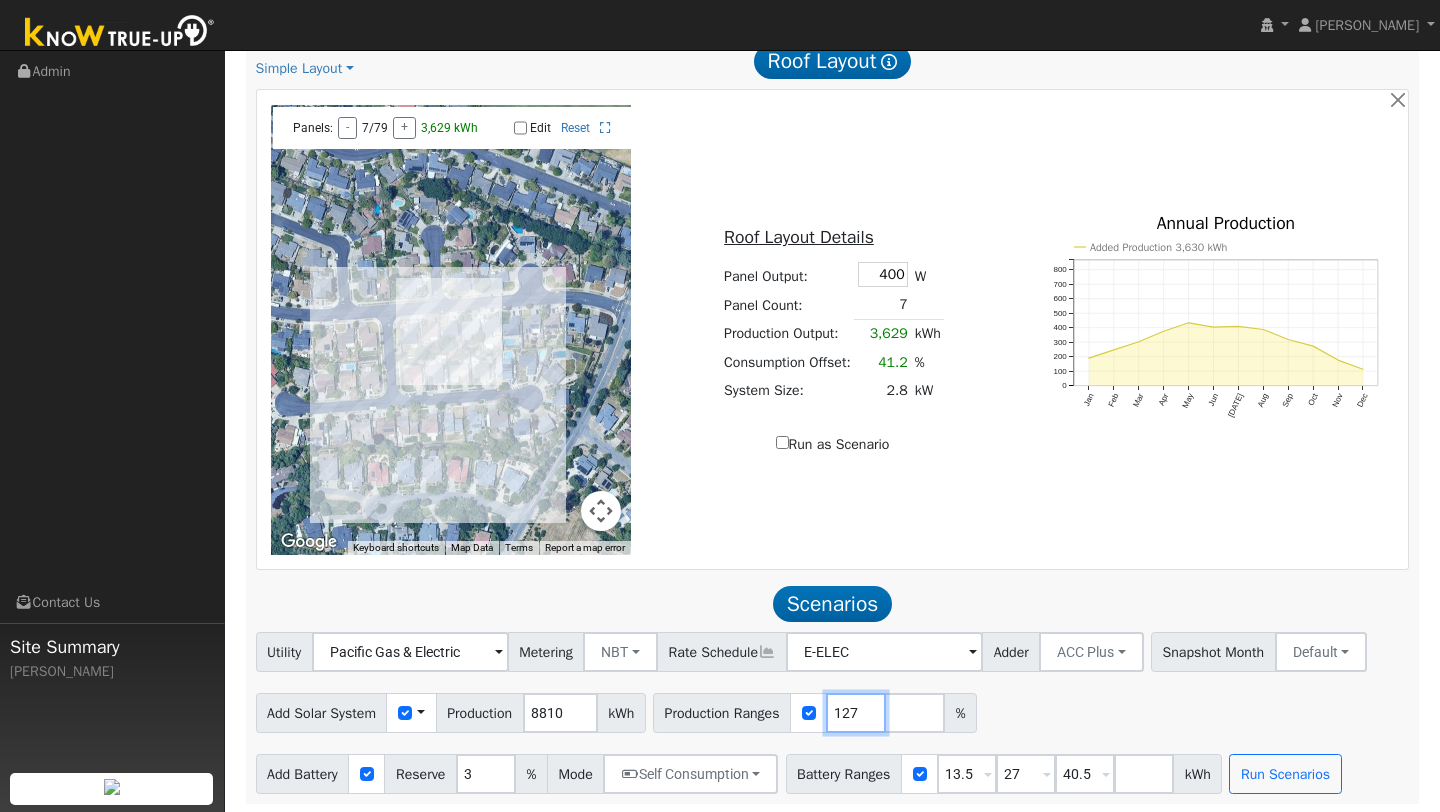 type on "127" 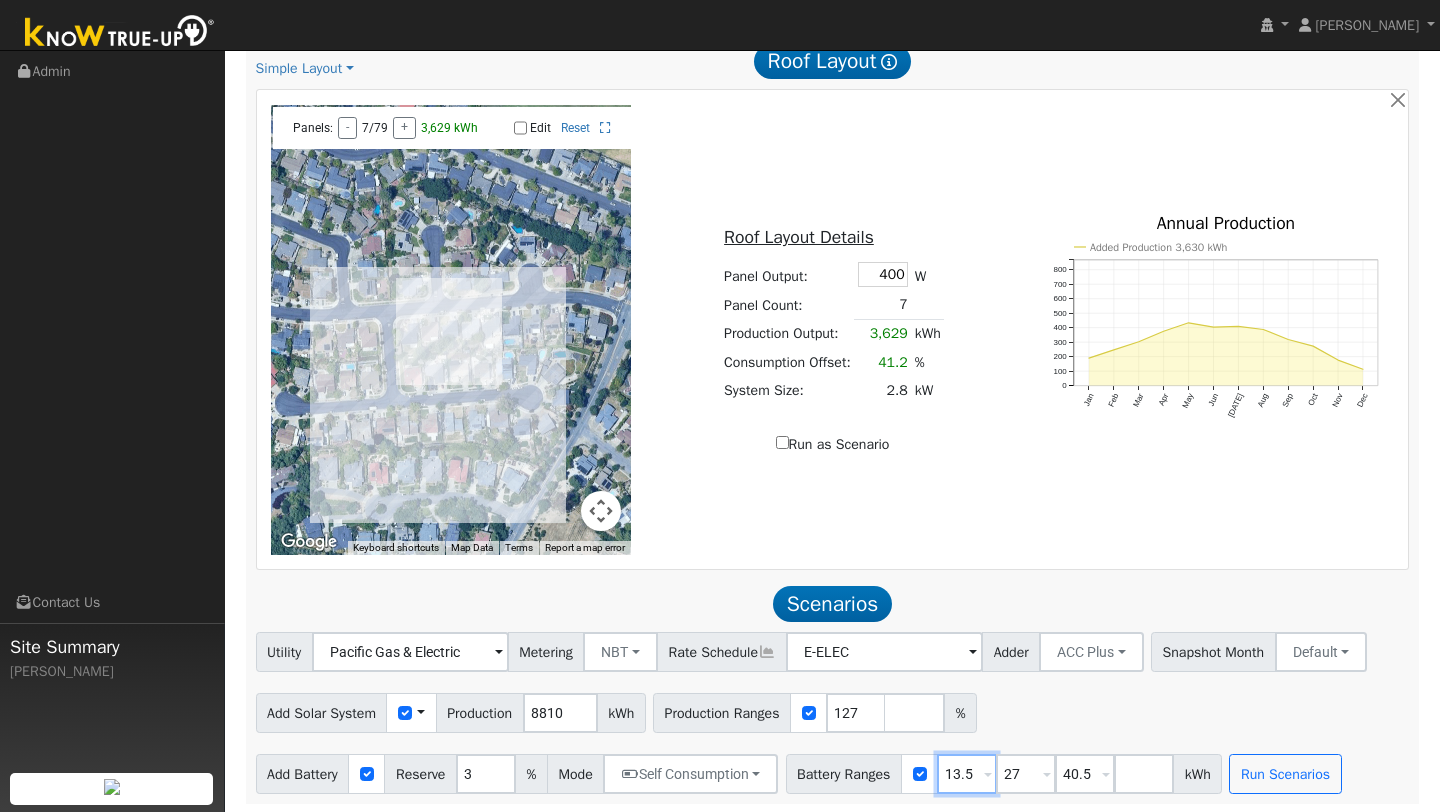click on "13.5" at bounding box center [967, 774] 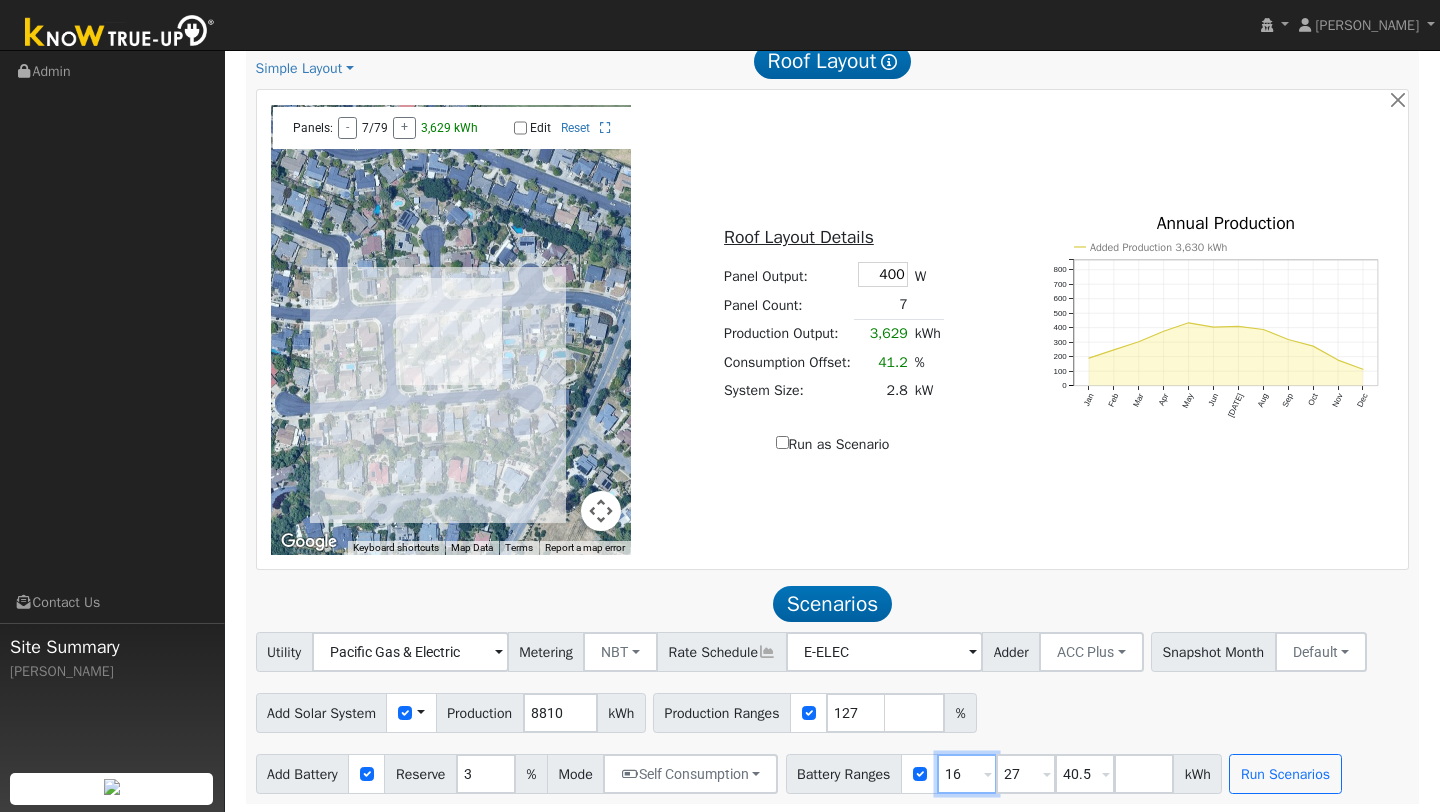 type on "16" 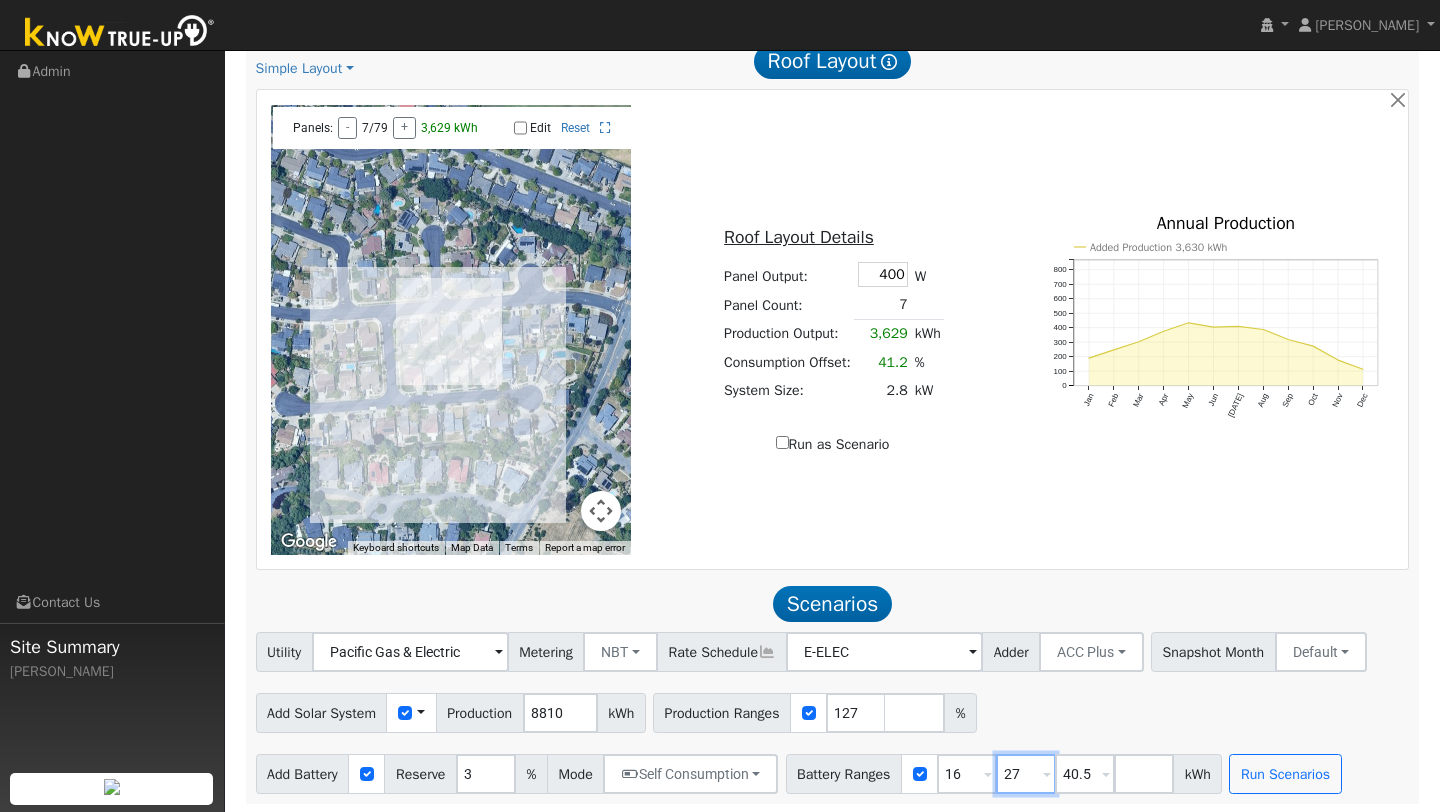 click on "27" at bounding box center (1026, 774) 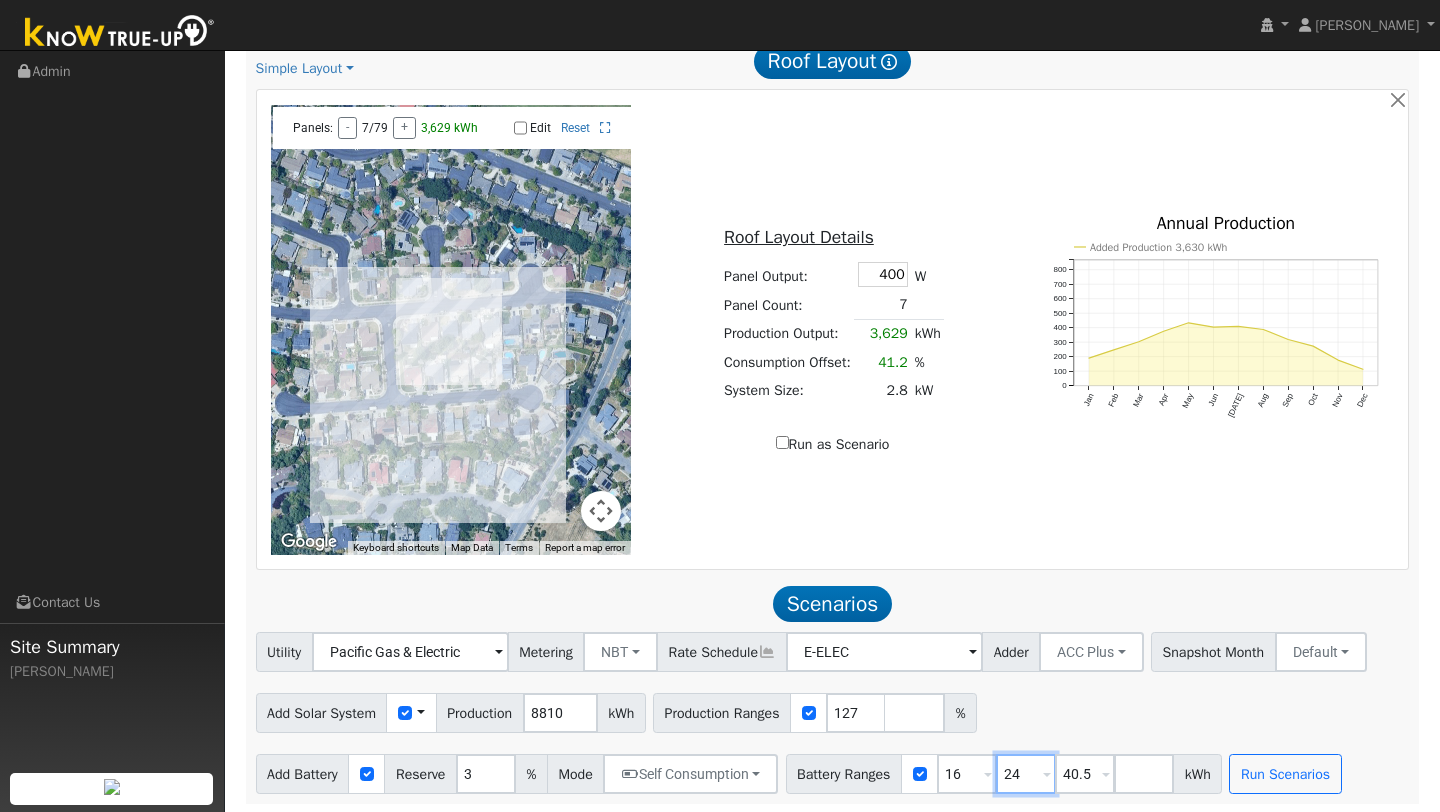 type on "24" 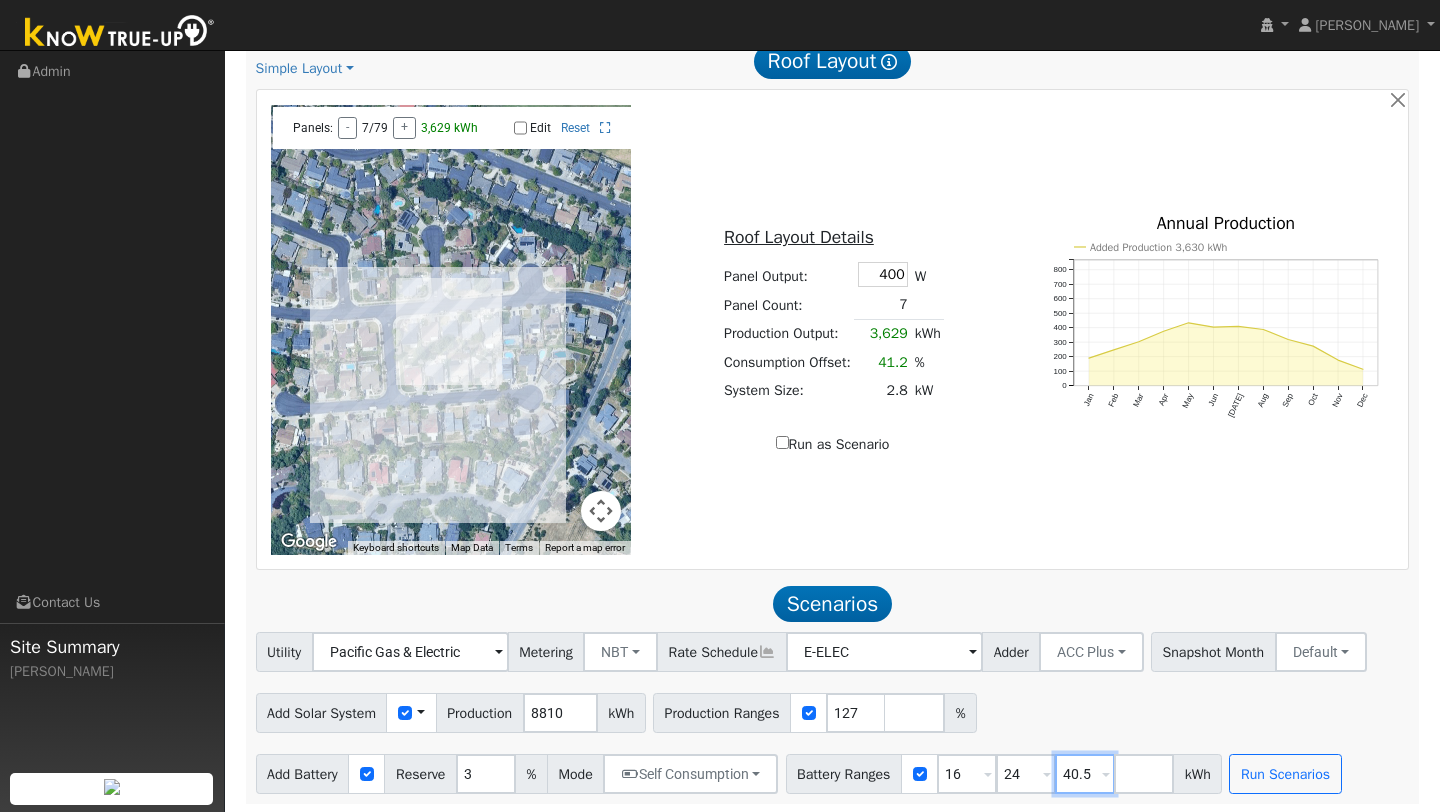 click on "40.5" at bounding box center (1085, 774) 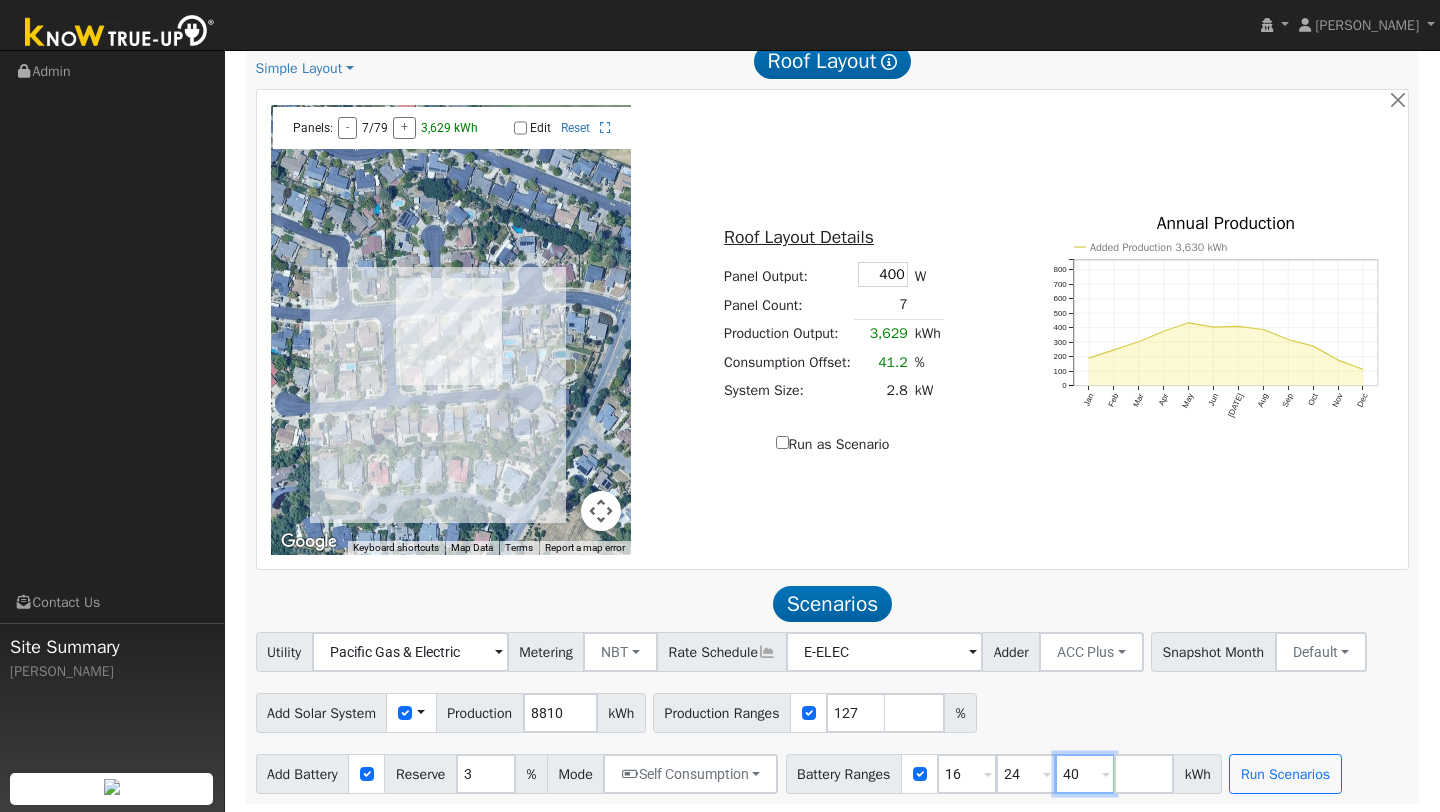 type on "4" 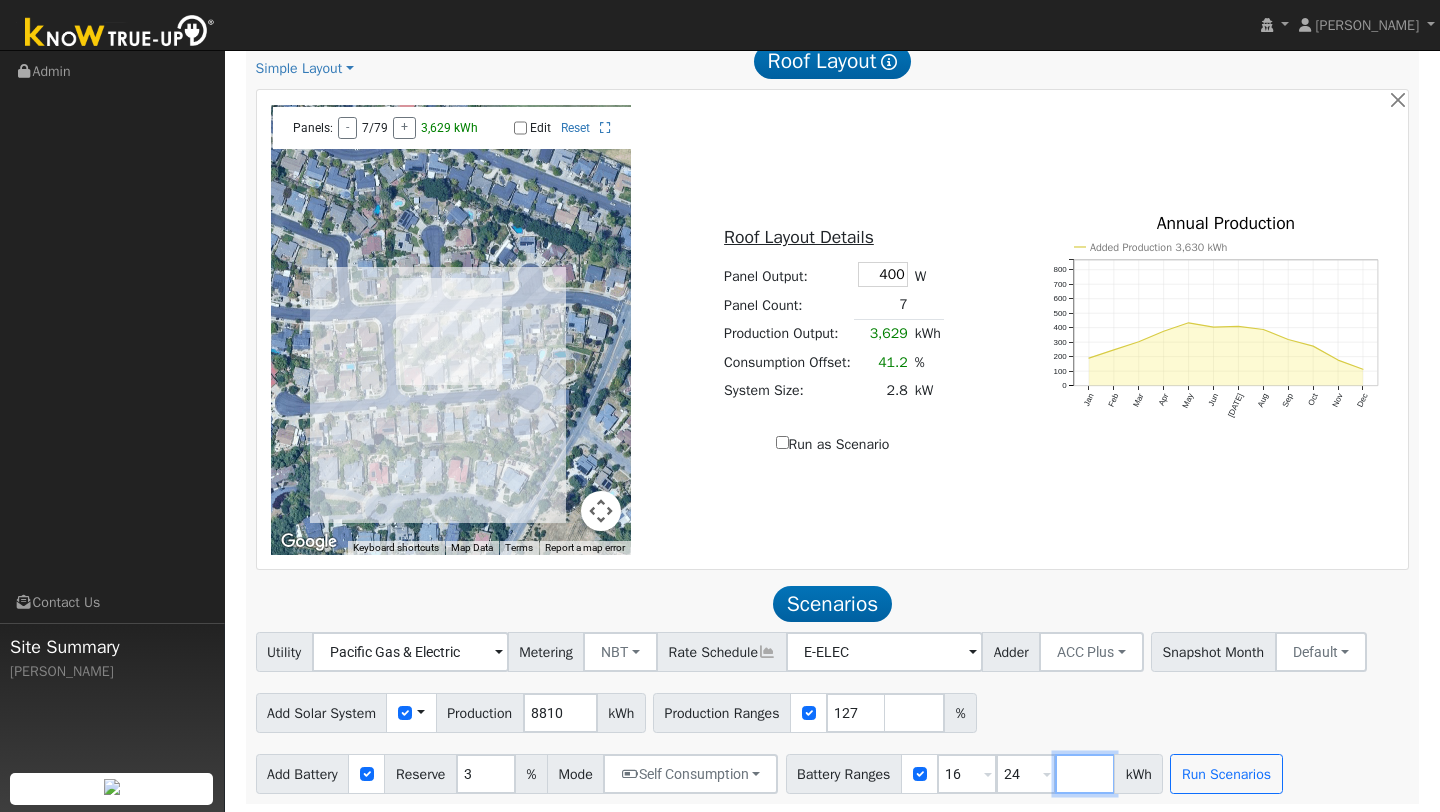 type 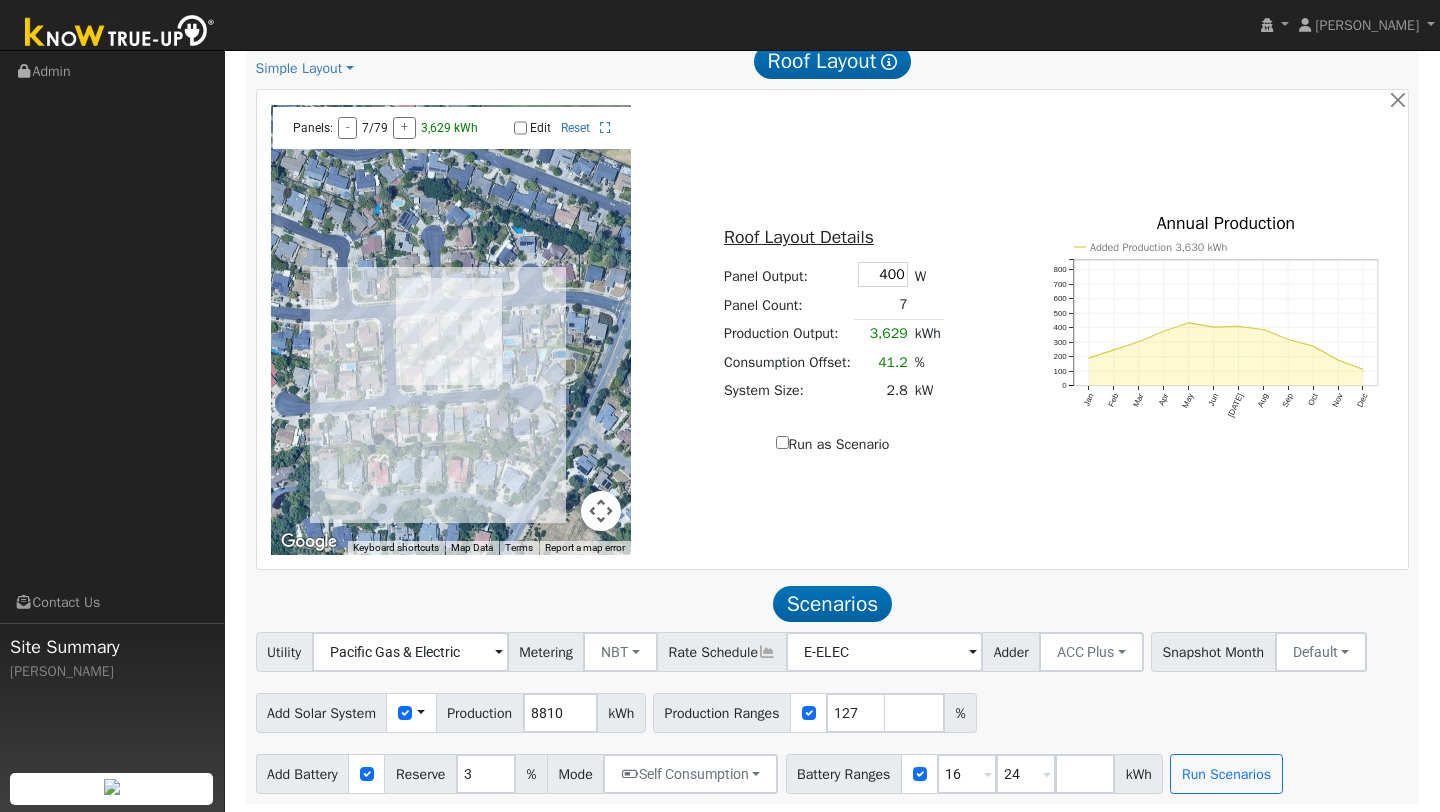 click on "Add Solar System Use CSV Data Production 8810 kWh Production Ranges 127 %" at bounding box center [832, 709] 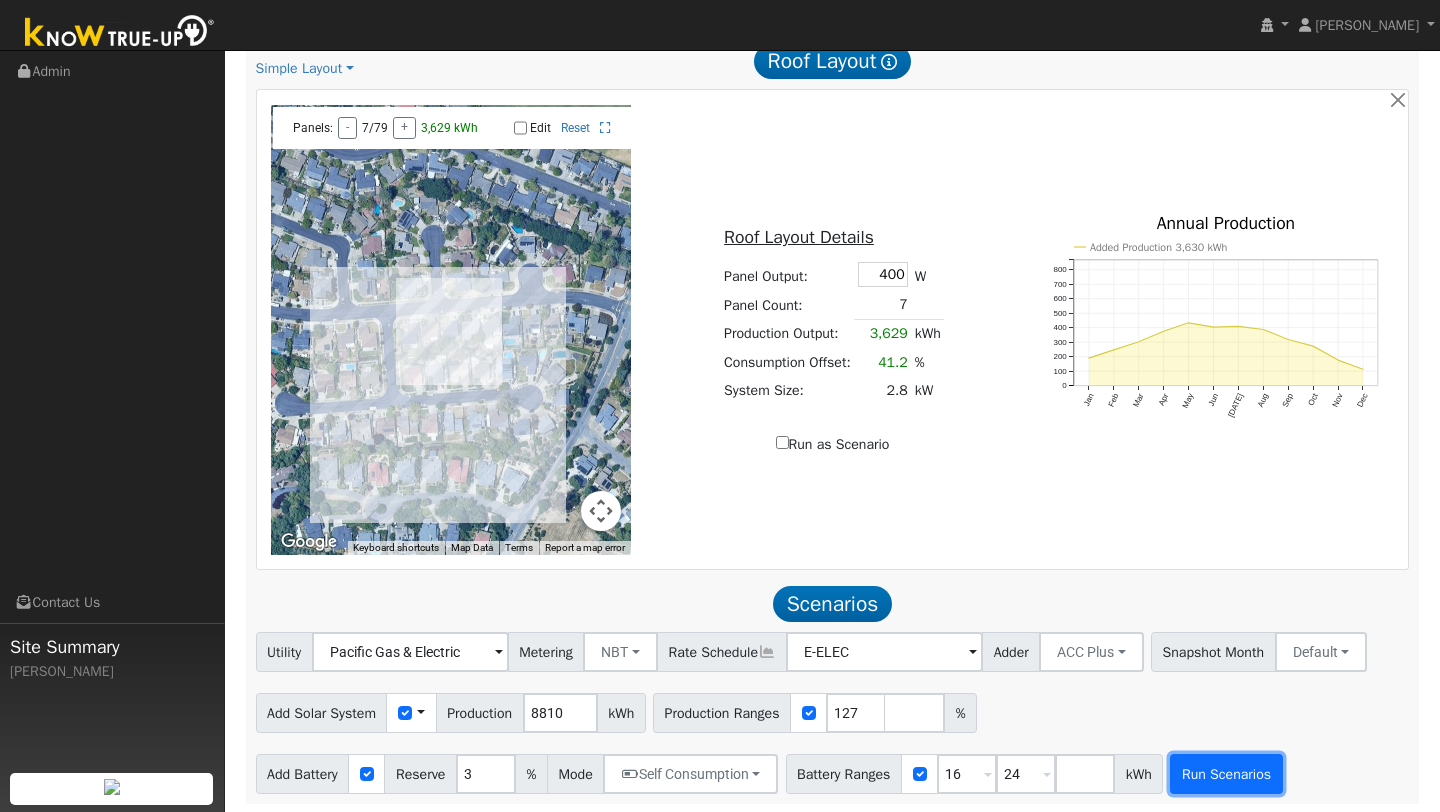 click on "Run Scenarios" at bounding box center [1226, 774] 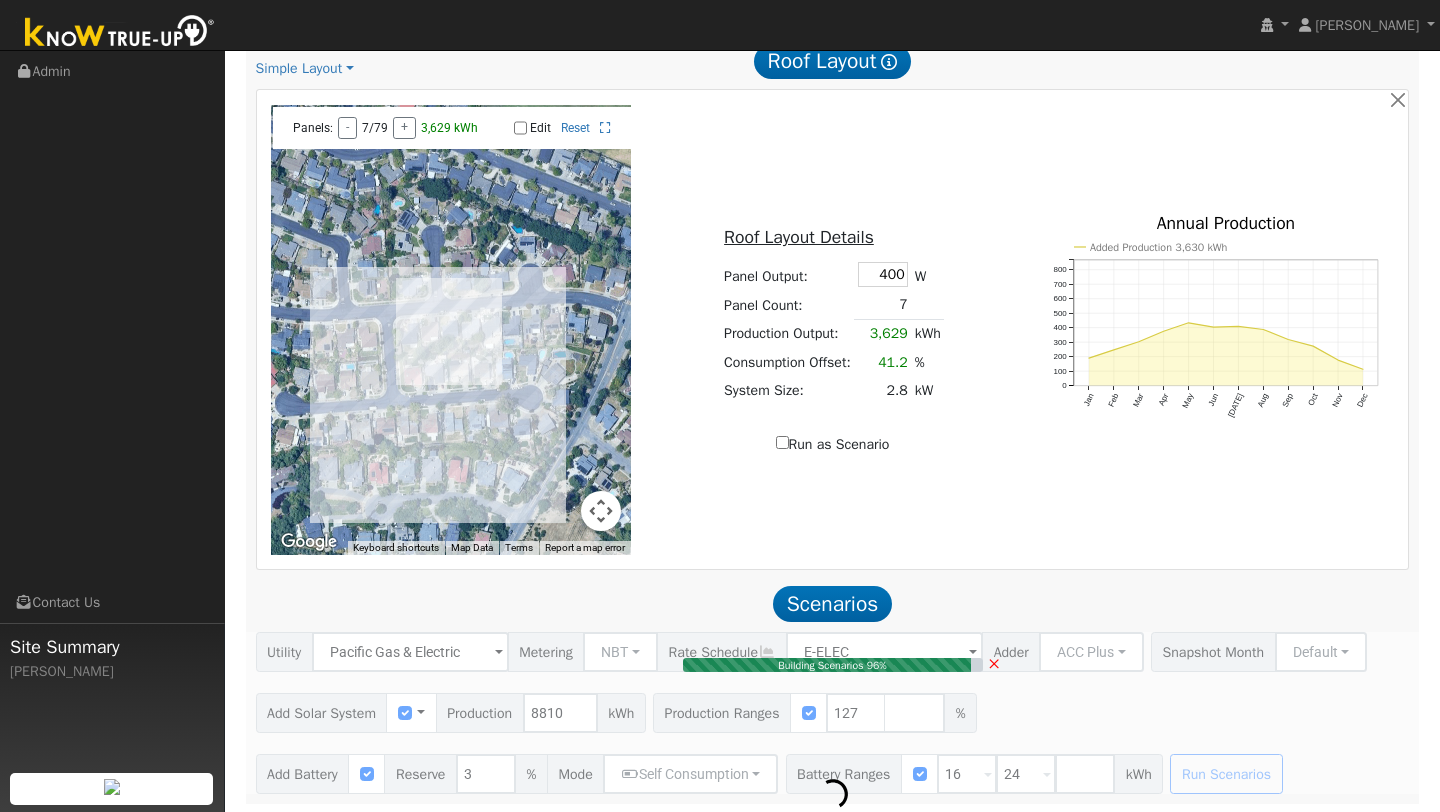 type on "7.5" 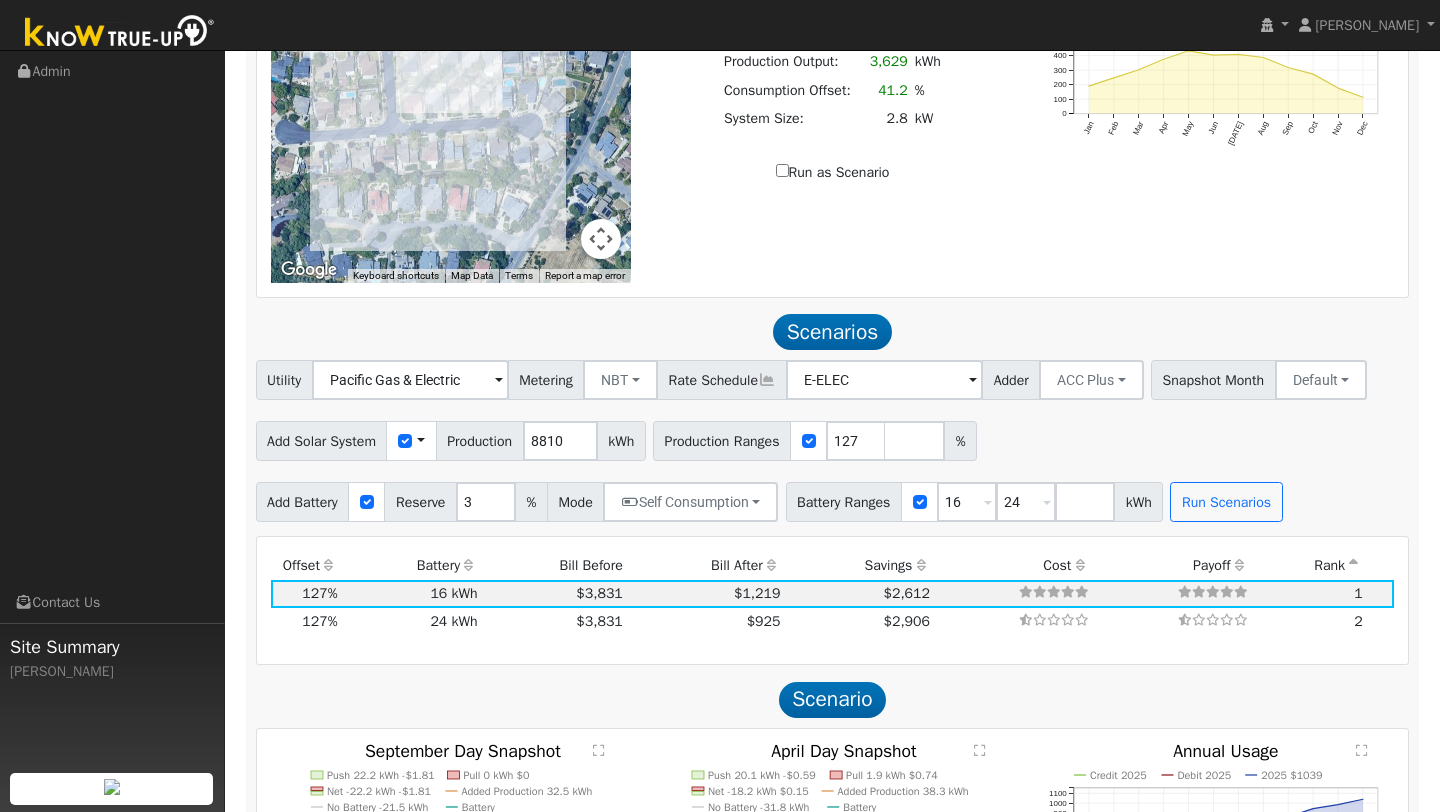 scroll, scrollTop: 1356, scrollLeft: 0, axis: vertical 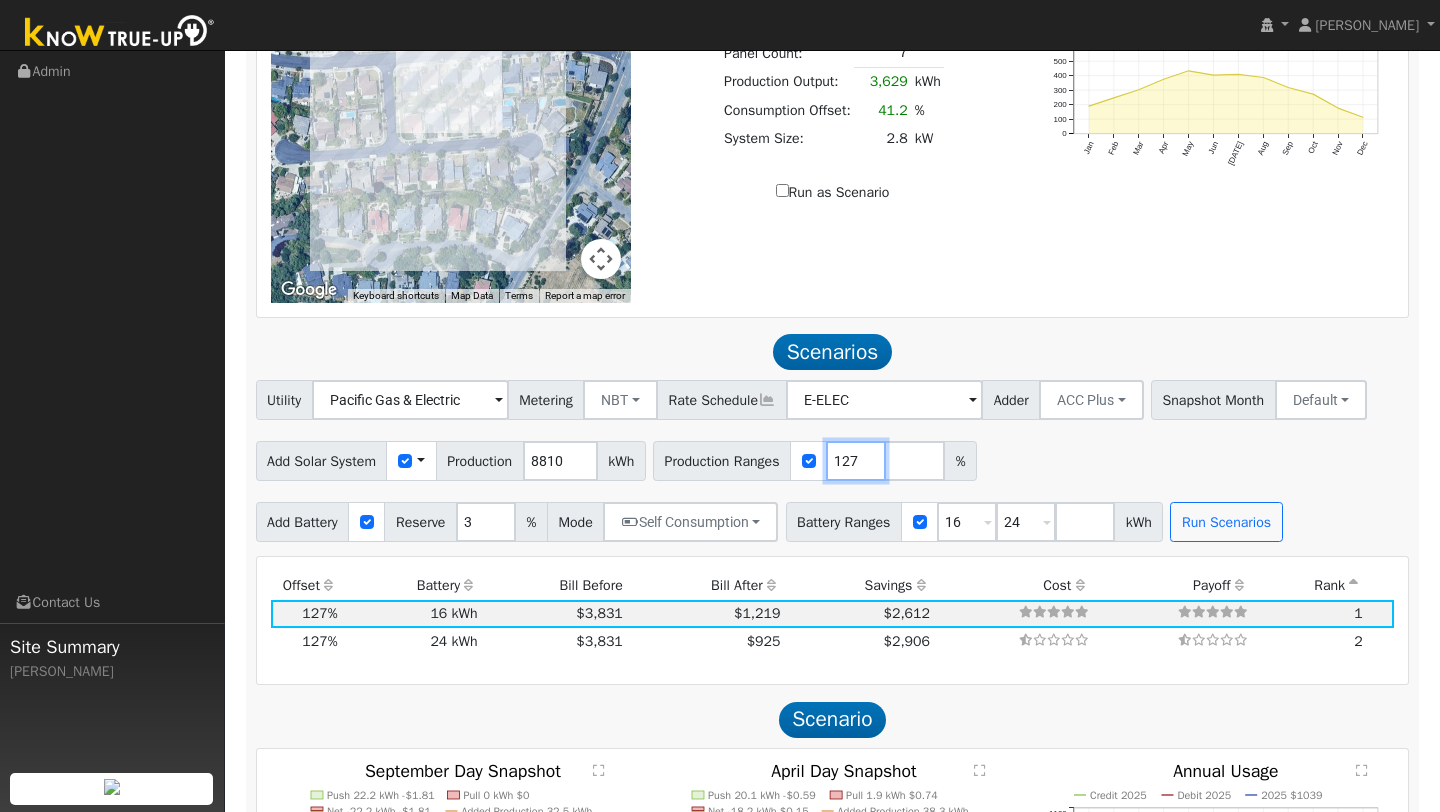 click on "127" at bounding box center [856, 461] 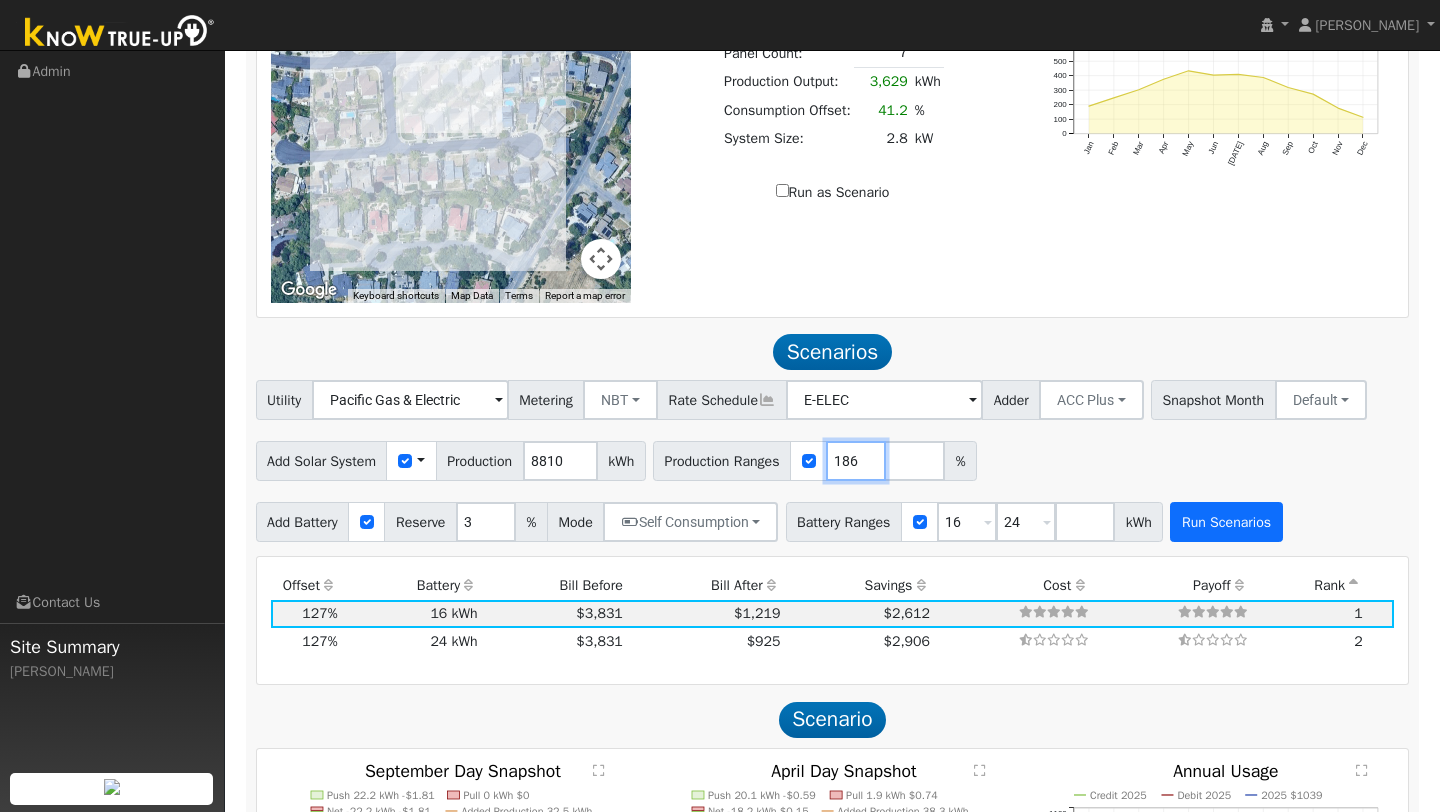 type on "186" 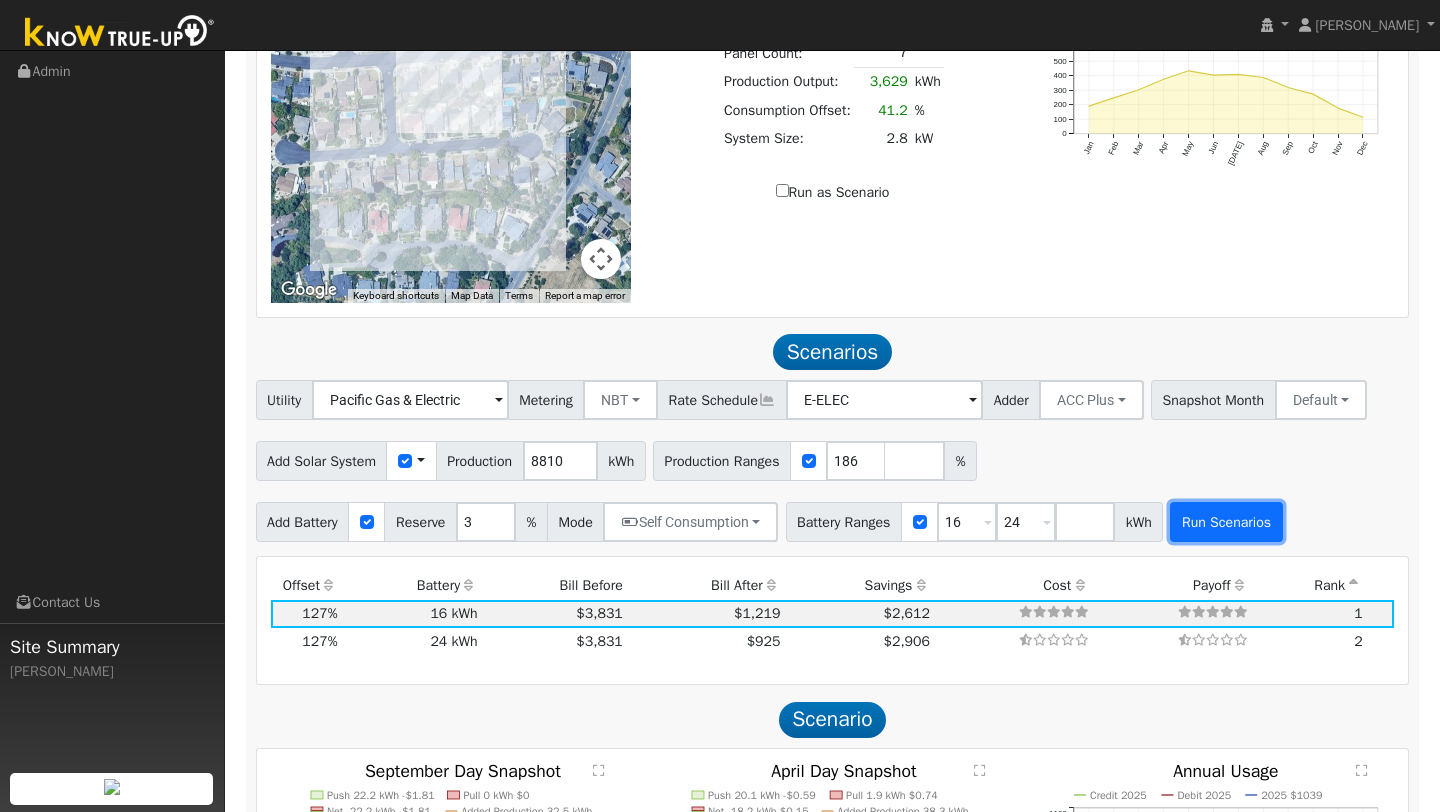 click on "Run Scenarios" at bounding box center [1226, 522] 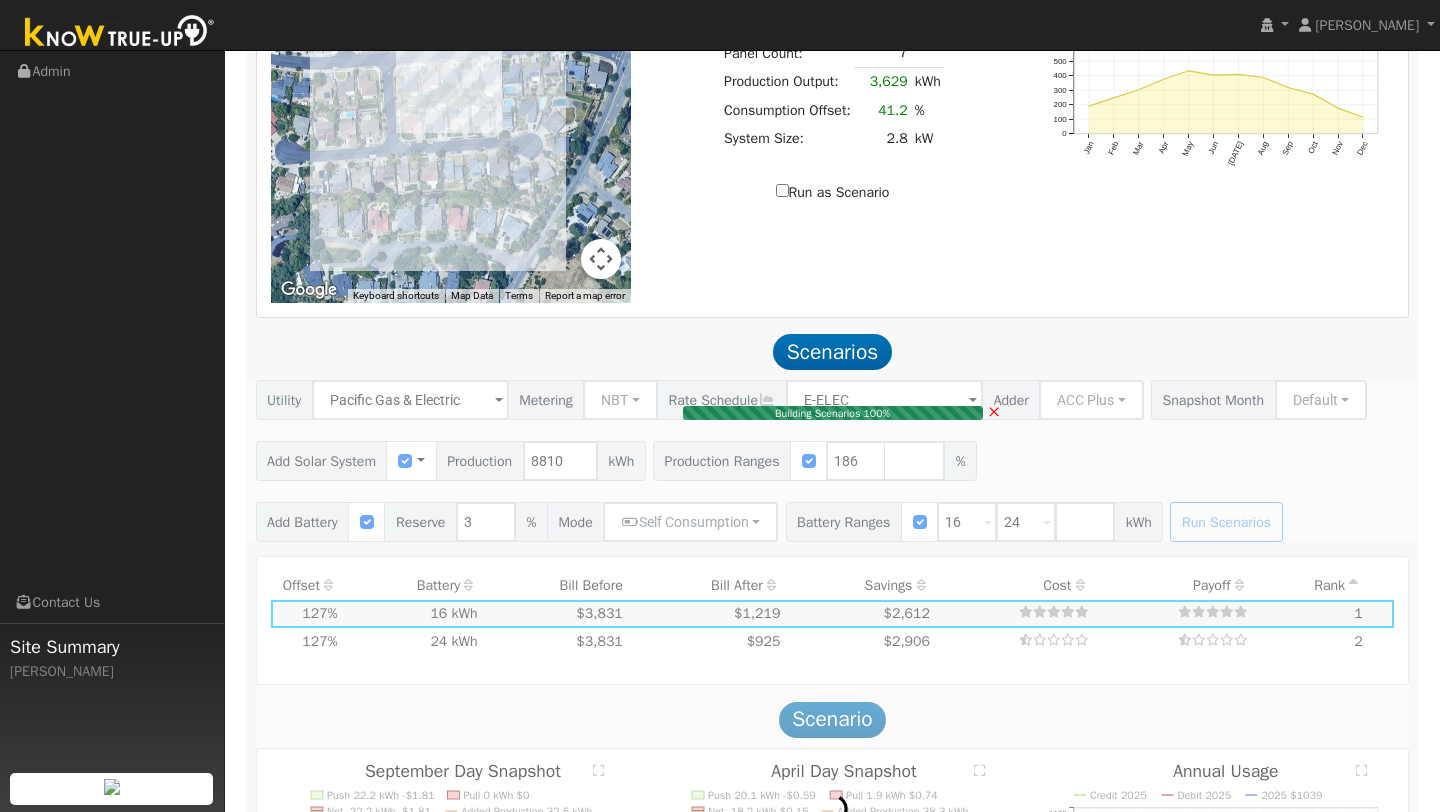 type on "10.9" 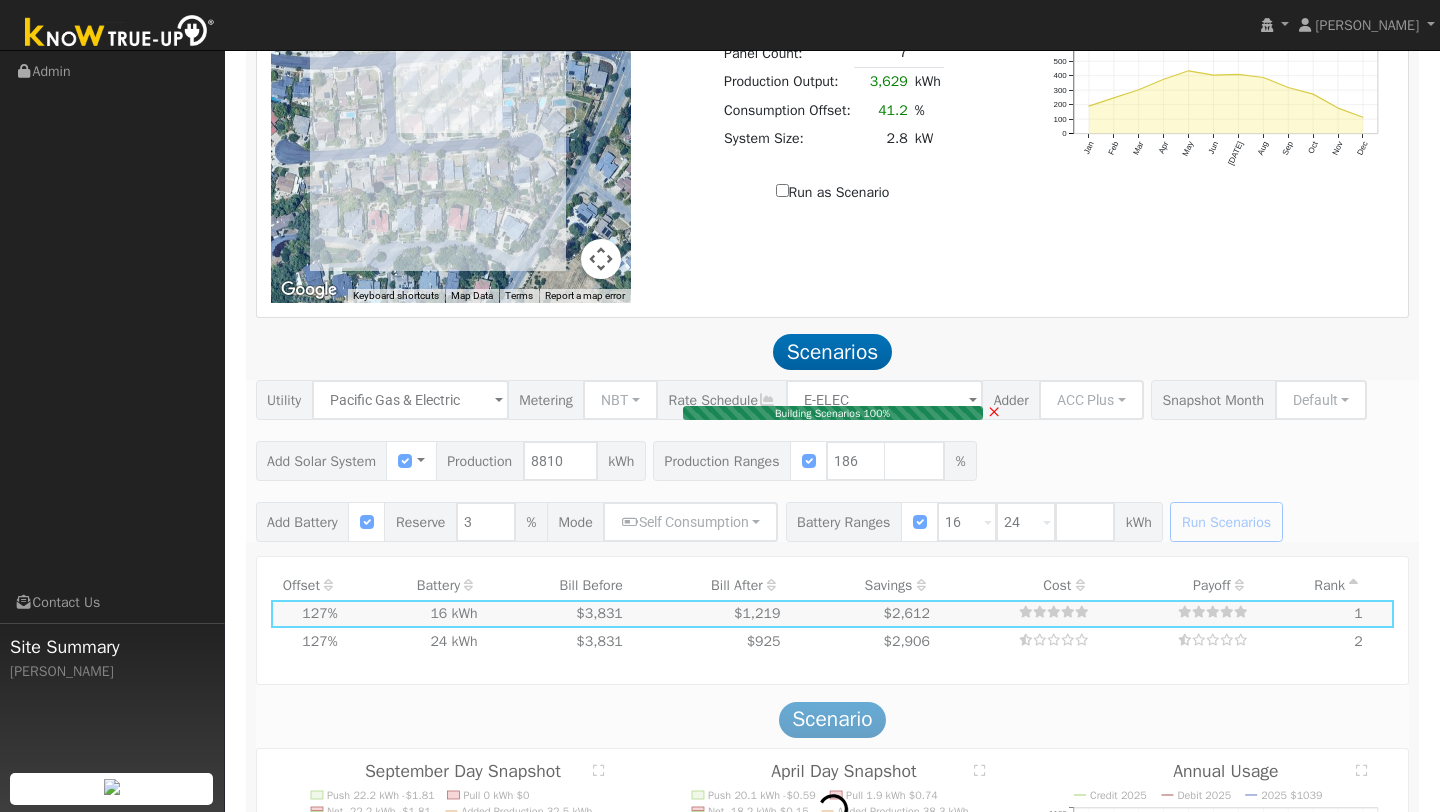 type on "$38,236" 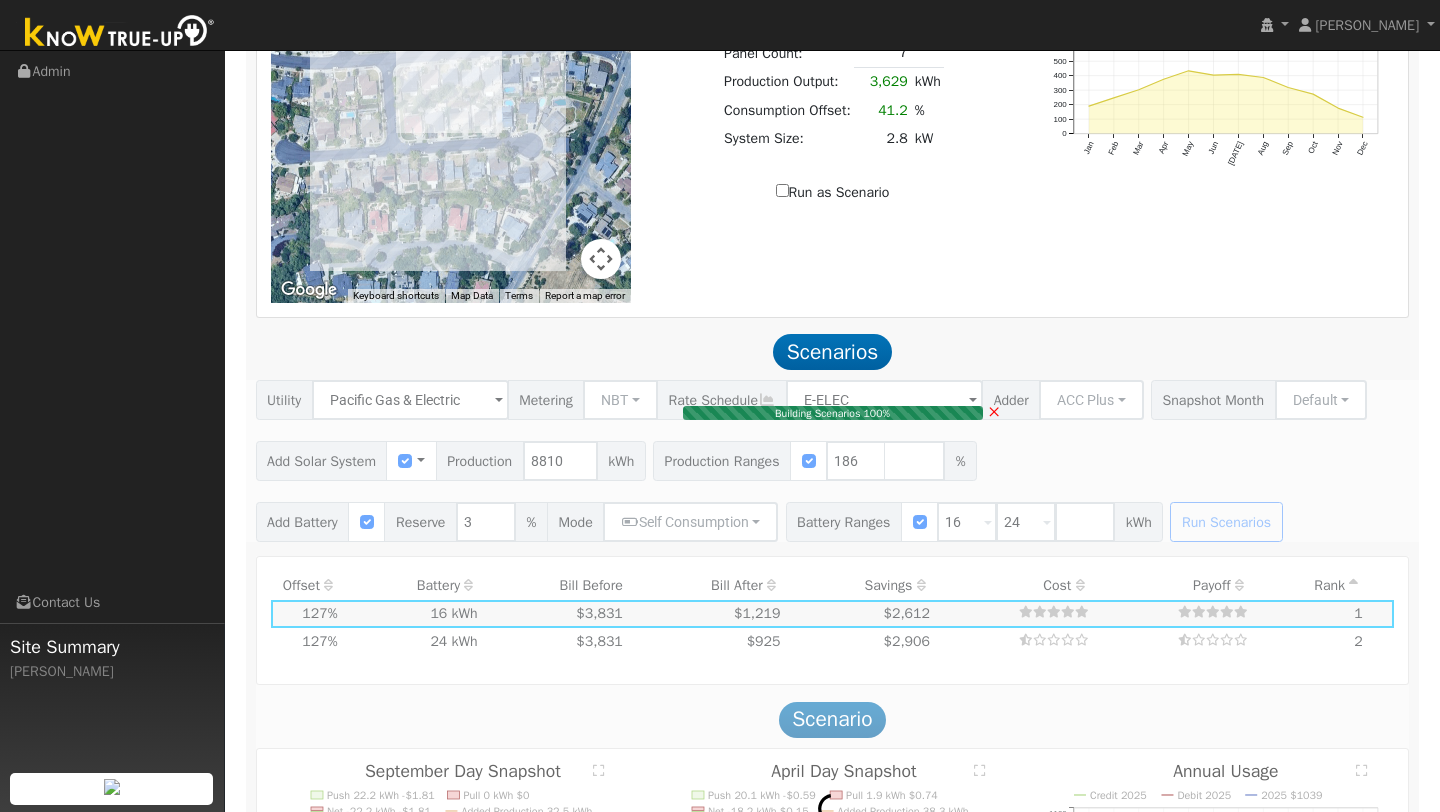 type on "$17,231" 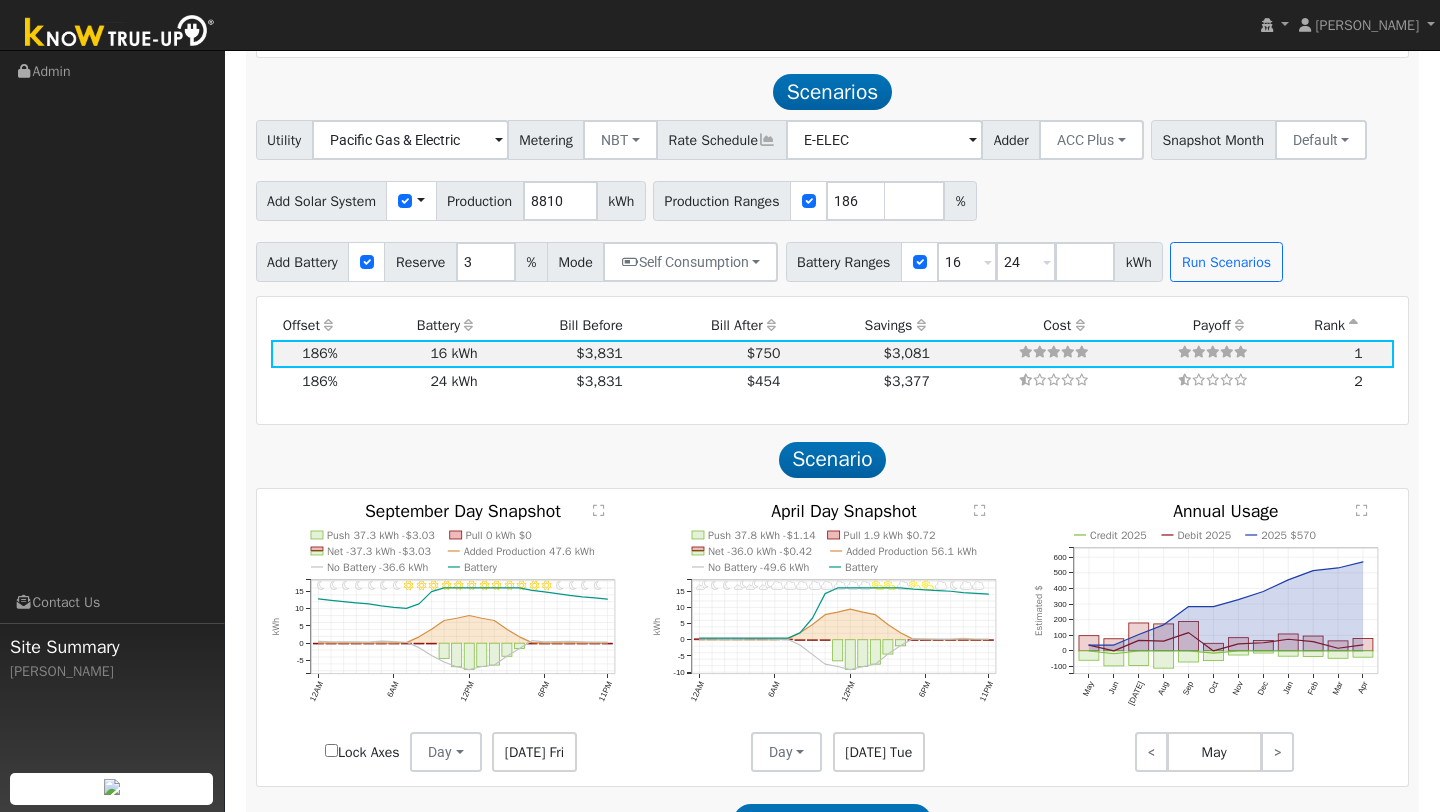 scroll, scrollTop: 1626, scrollLeft: 0, axis: vertical 